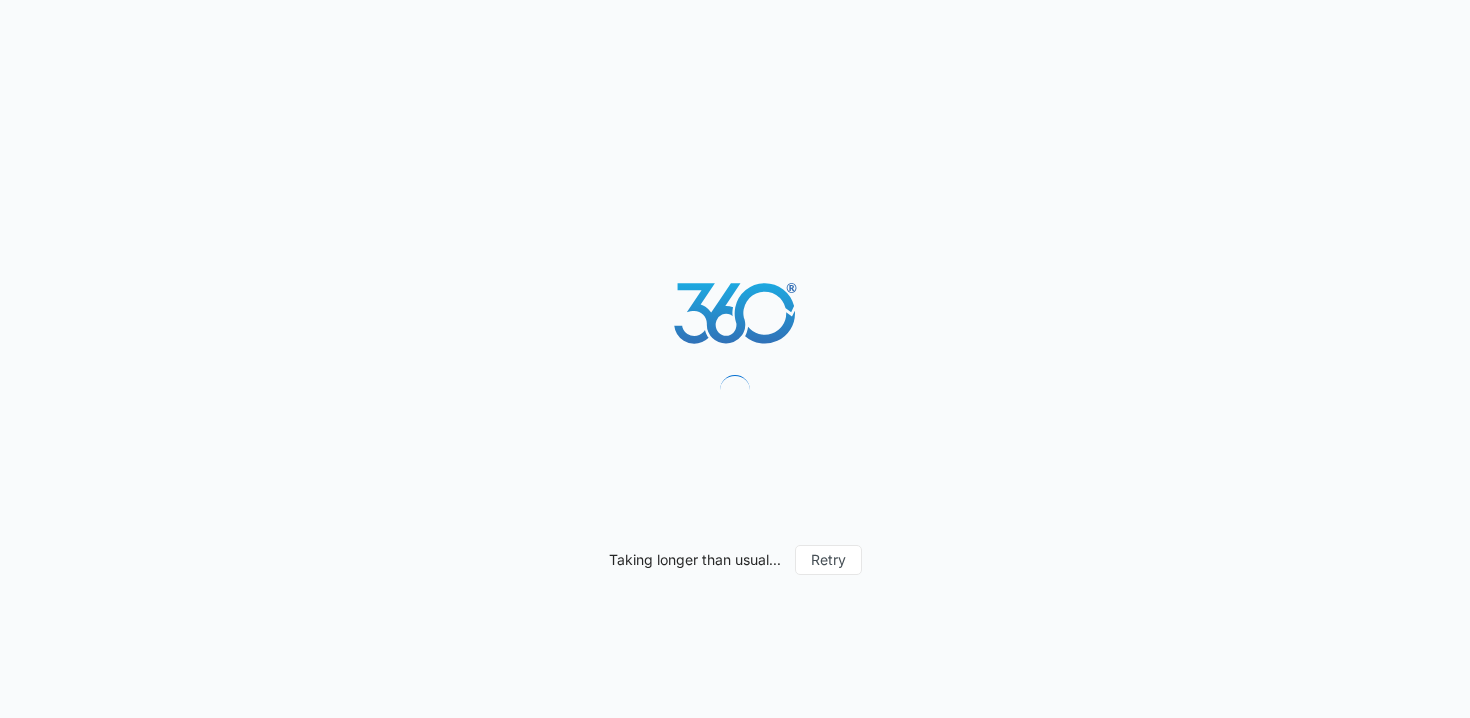 scroll, scrollTop: 0, scrollLeft: 0, axis: both 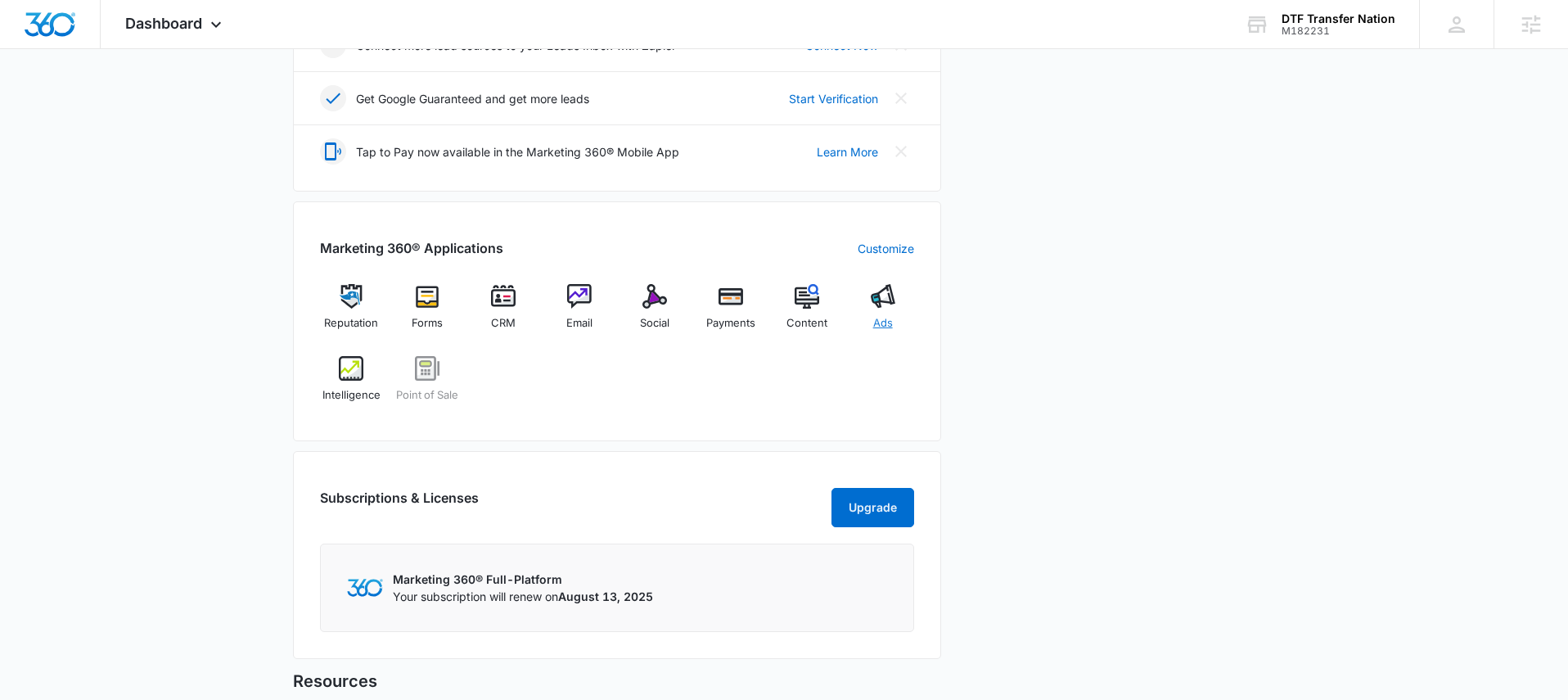 click at bounding box center (883, 296) 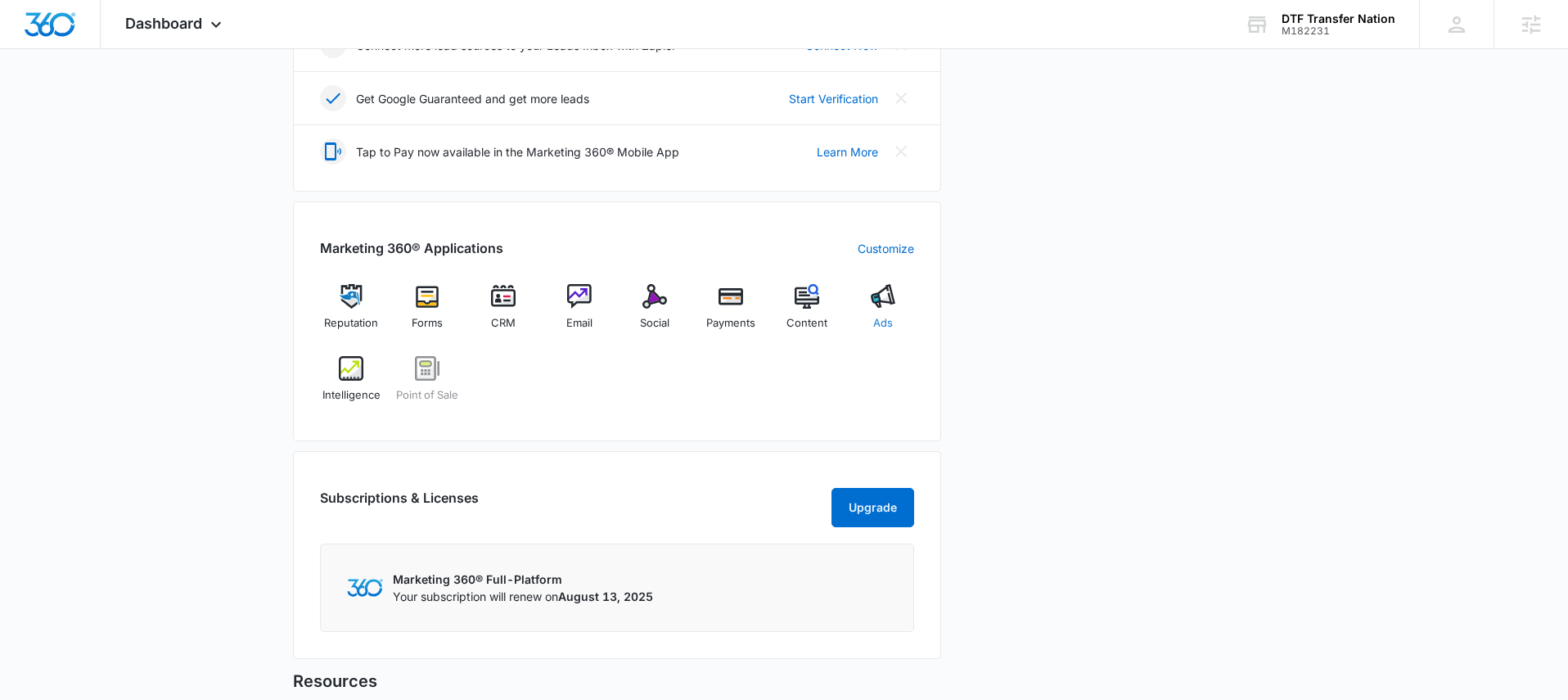 scroll, scrollTop: 0, scrollLeft: 0, axis: both 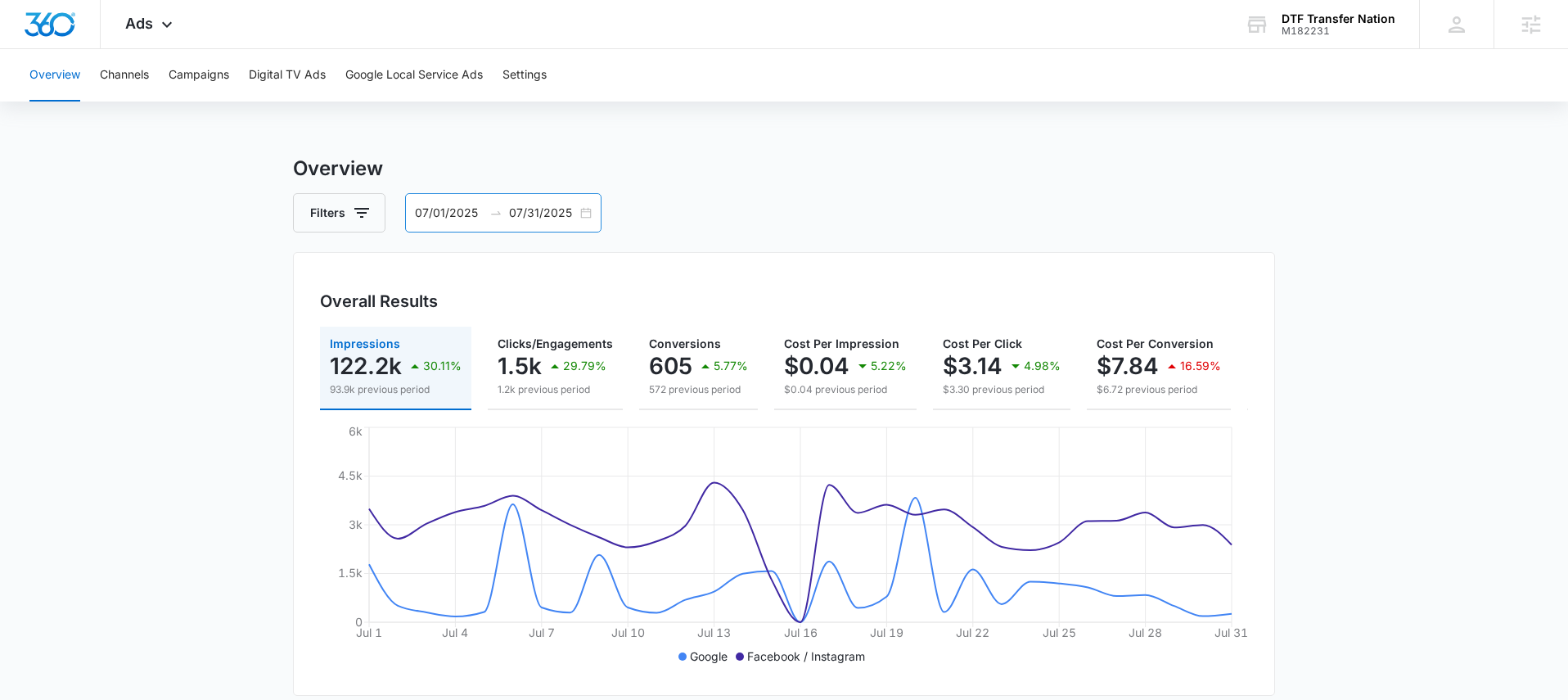click on "07/01/2025 07/31/2025" at bounding box center (503, 213) 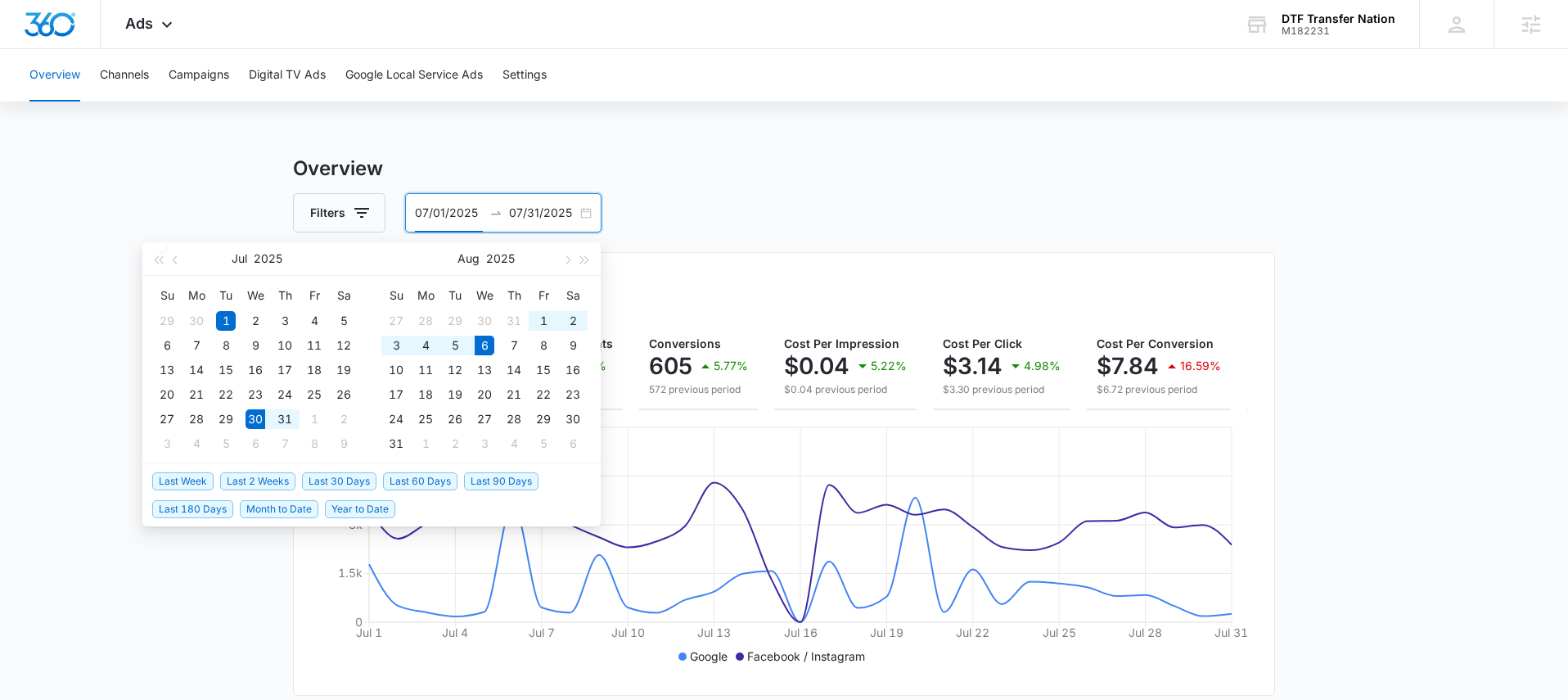 click on "Last  Week" at bounding box center (182, 481) 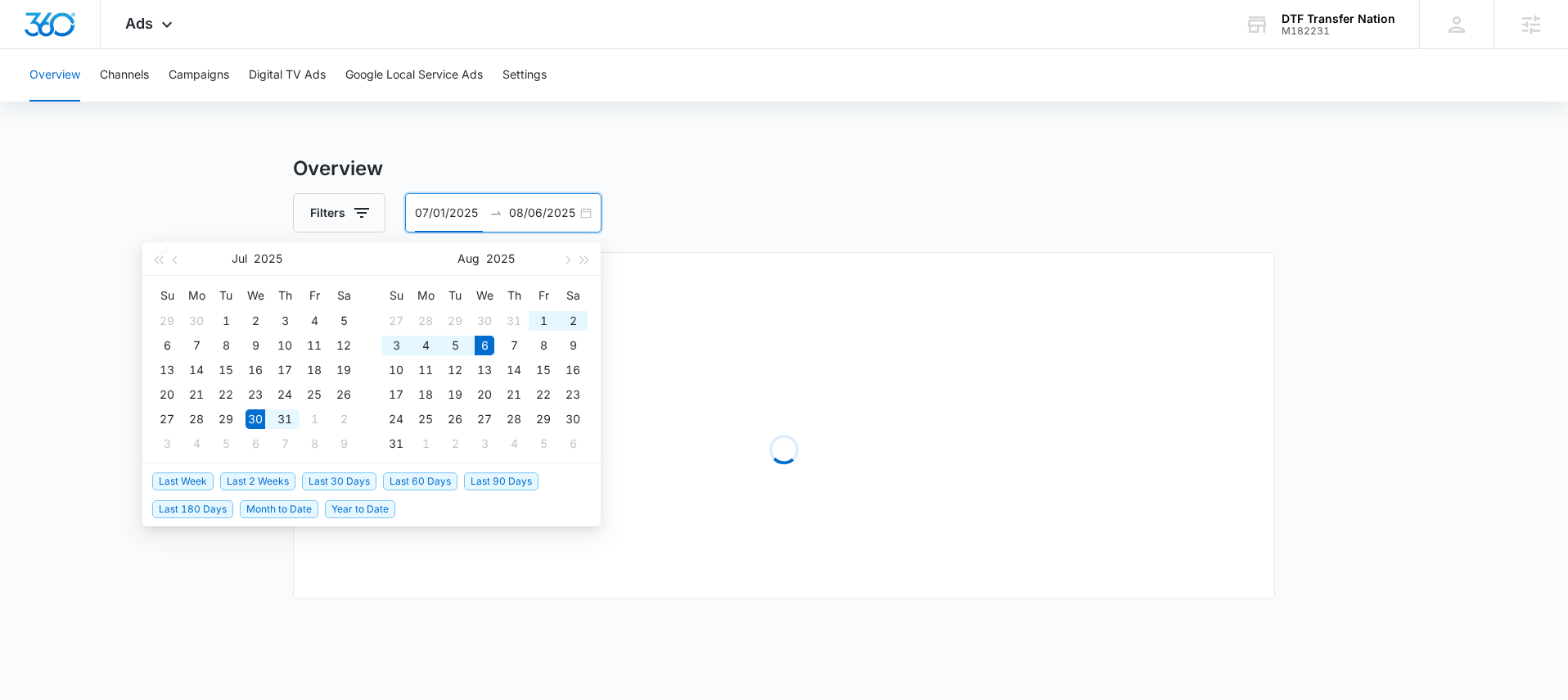 type on "07/30/2025" 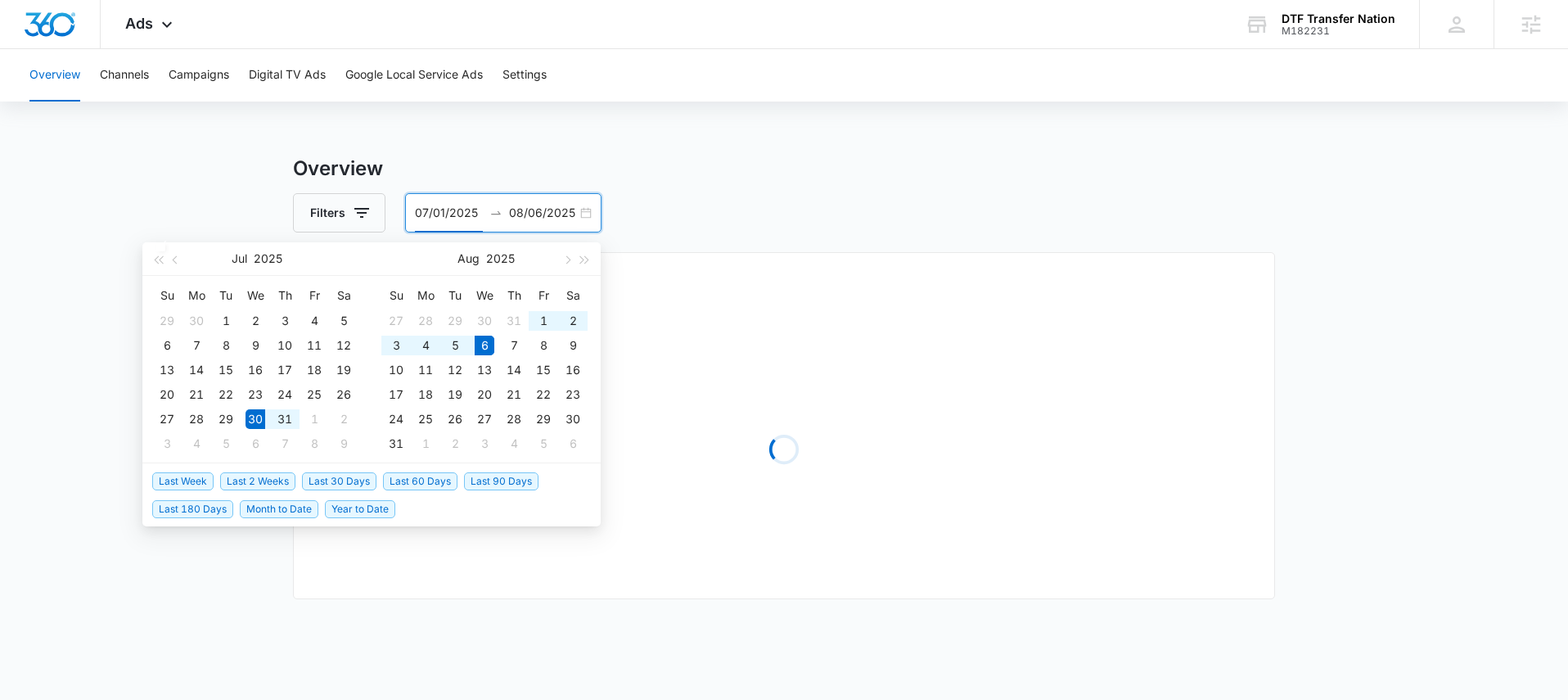 type on "08/06/2025" 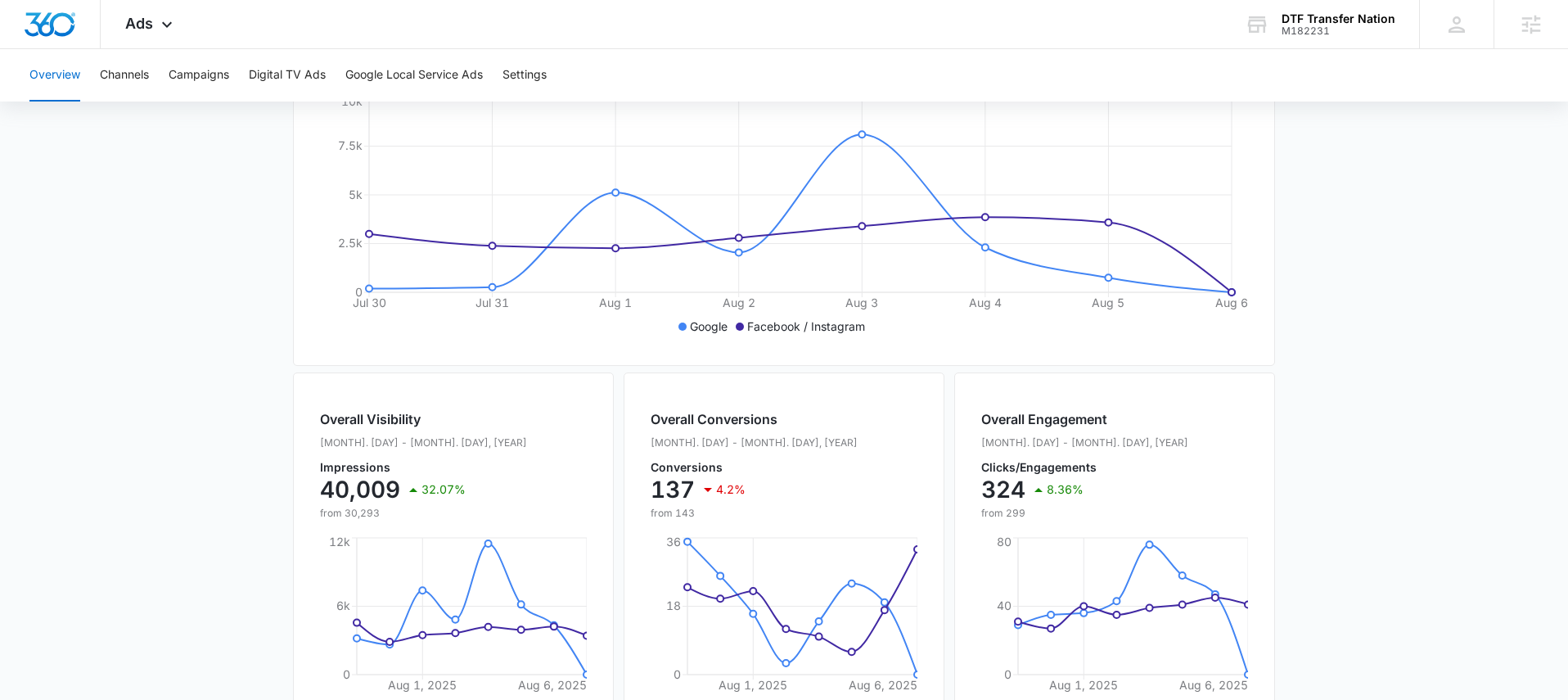 scroll, scrollTop: 102, scrollLeft: 0, axis: vertical 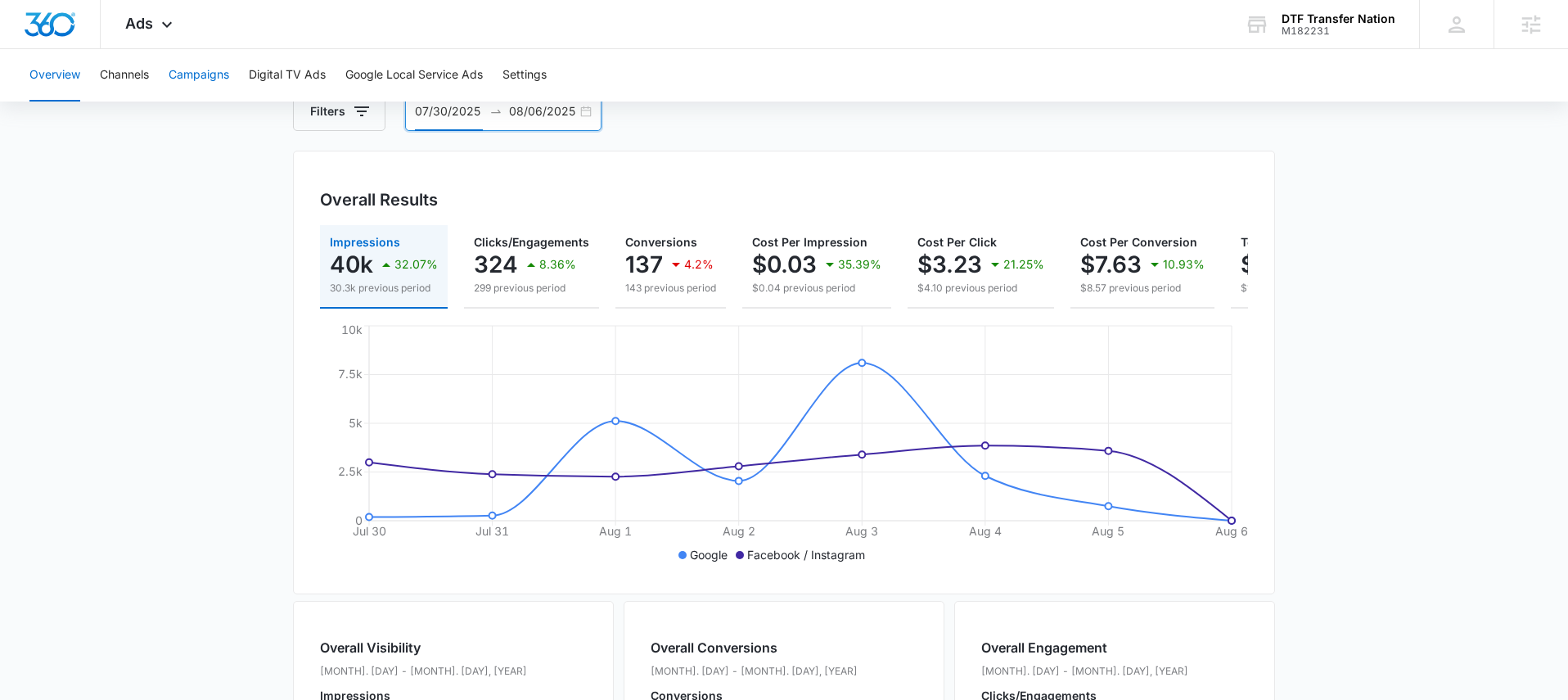 click on "Campaigns" at bounding box center [199, 75] 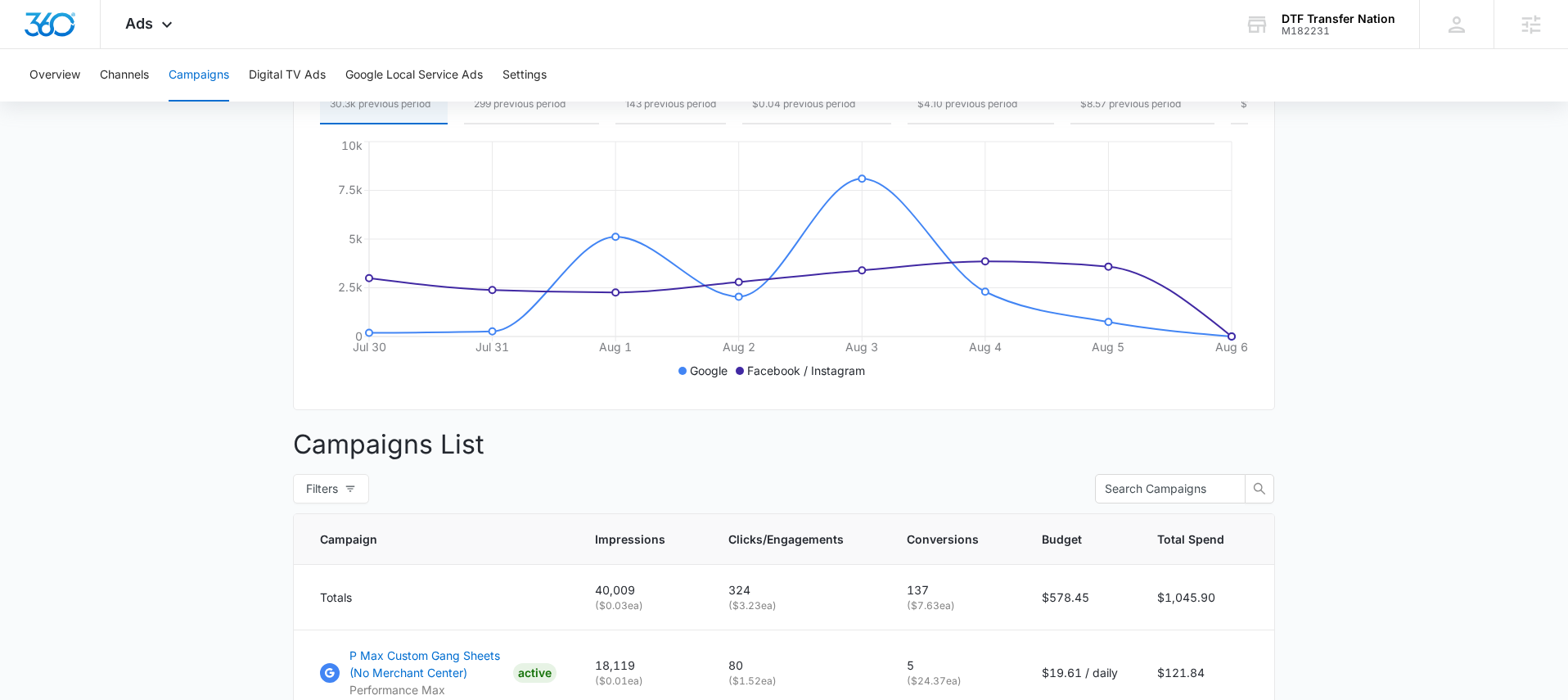 scroll, scrollTop: 0, scrollLeft: 0, axis: both 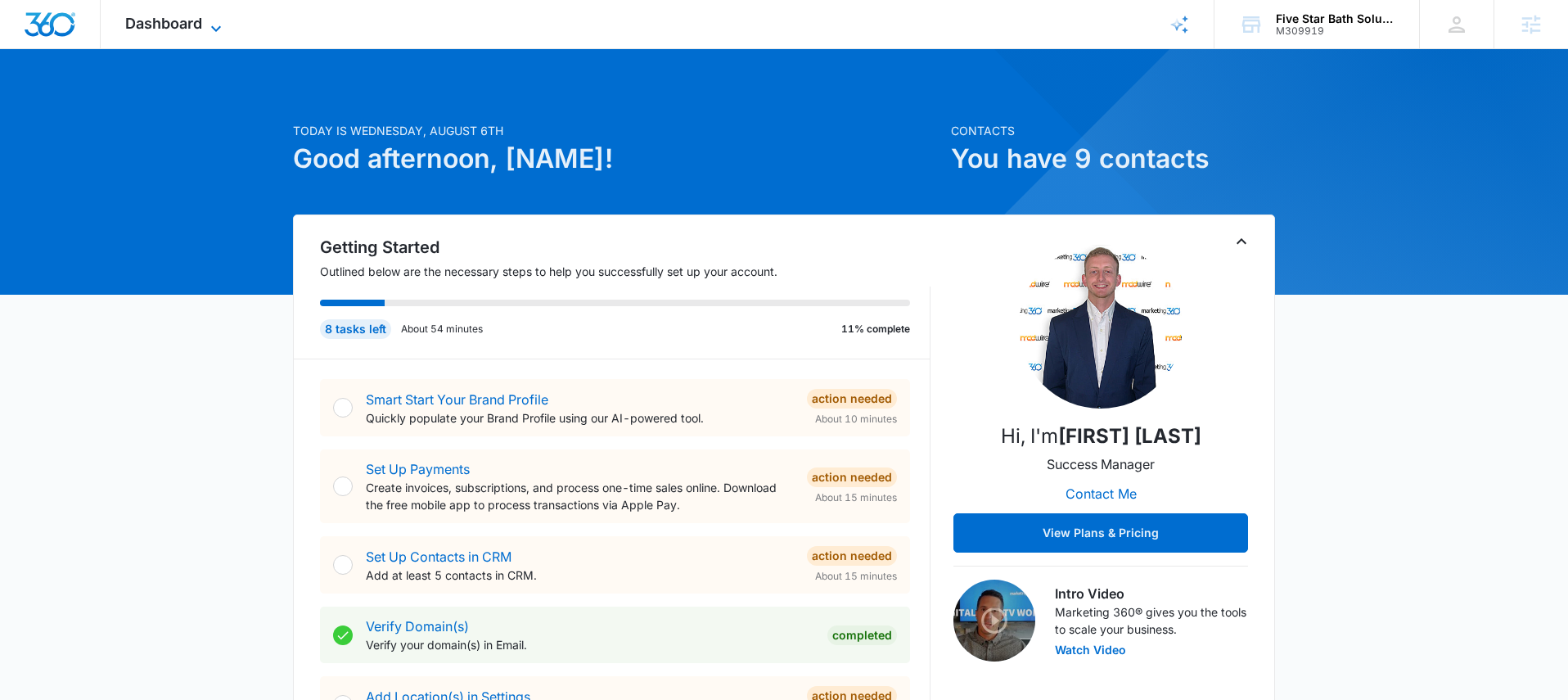 click on "Dashboard" at bounding box center (164, 23) 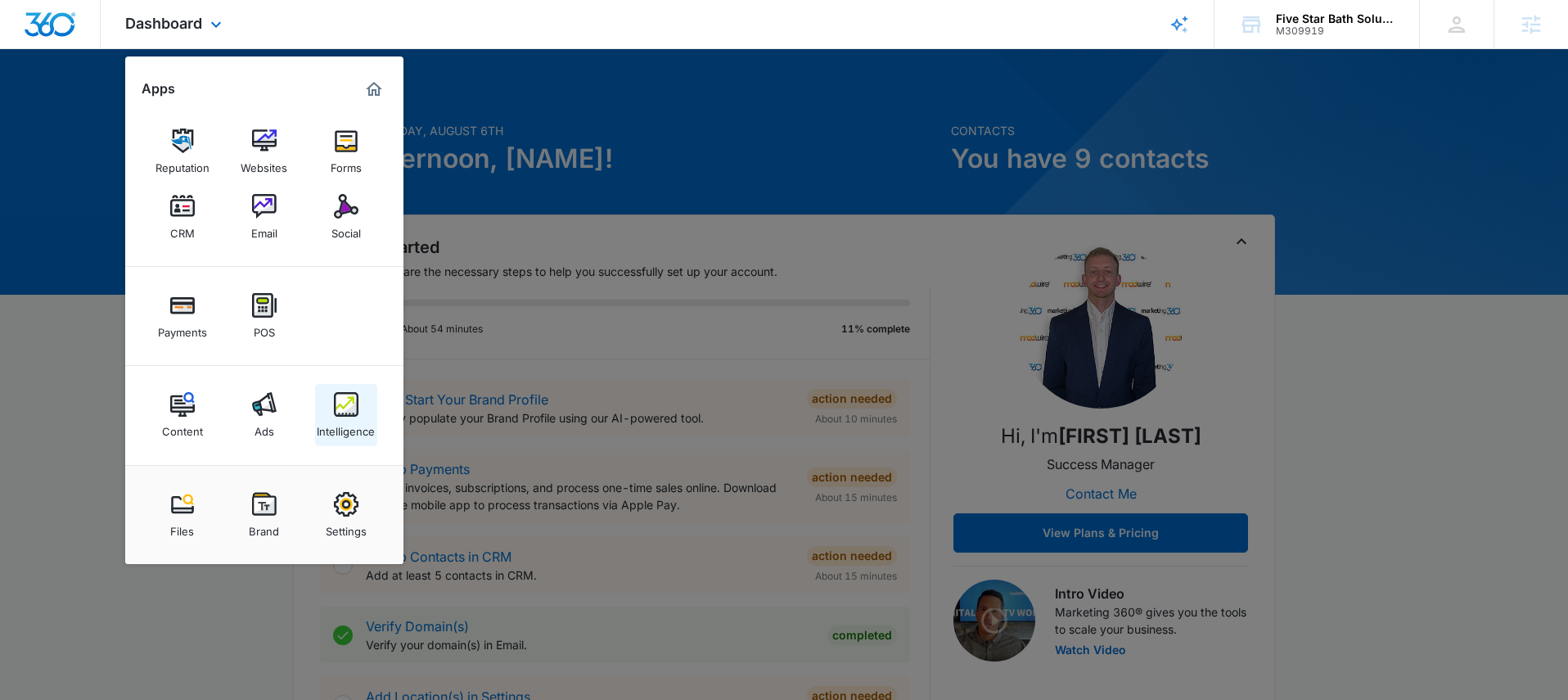 click on "Intelligence" at bounding box center (346, 415) 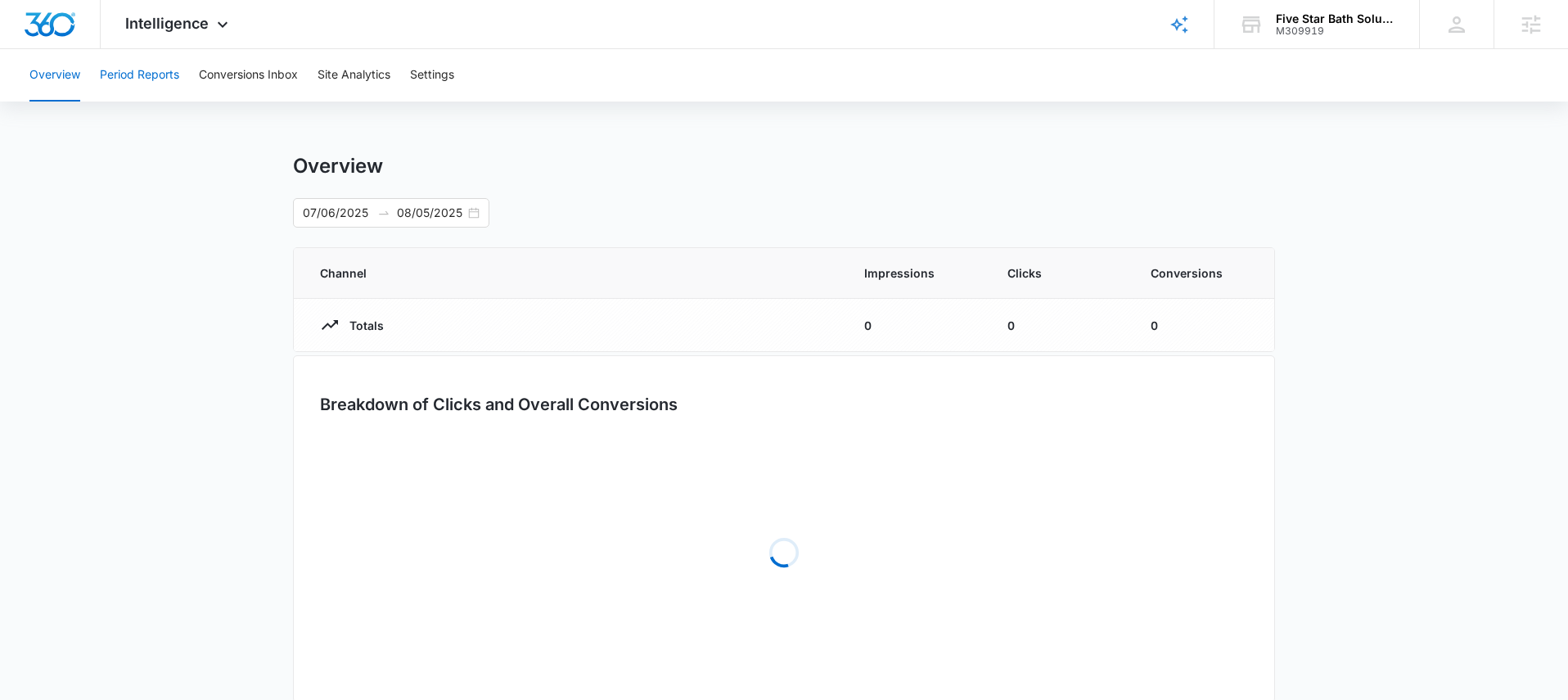 click on "Period Reports" at bounding box center (139, 75) 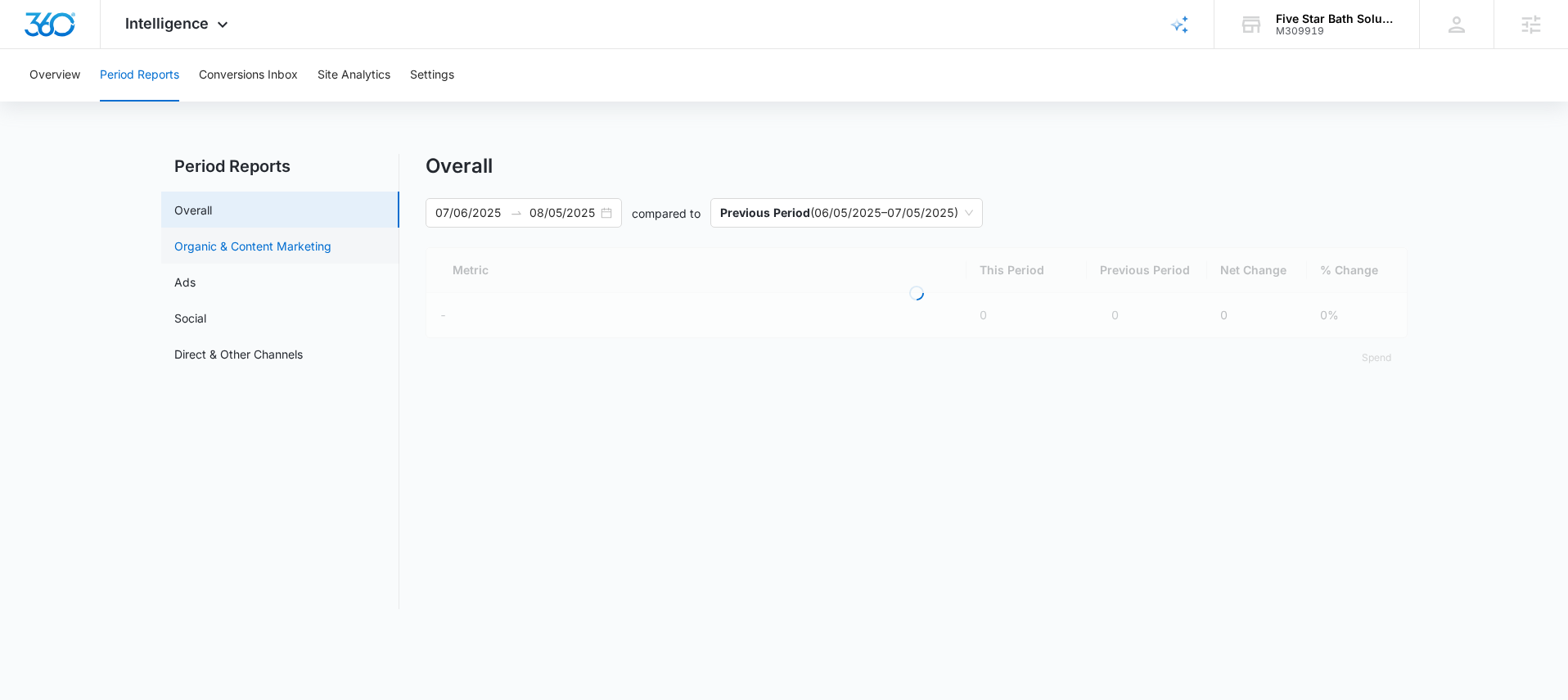 click on "Organic & Content Marketing" at bounding box center [253, 246] 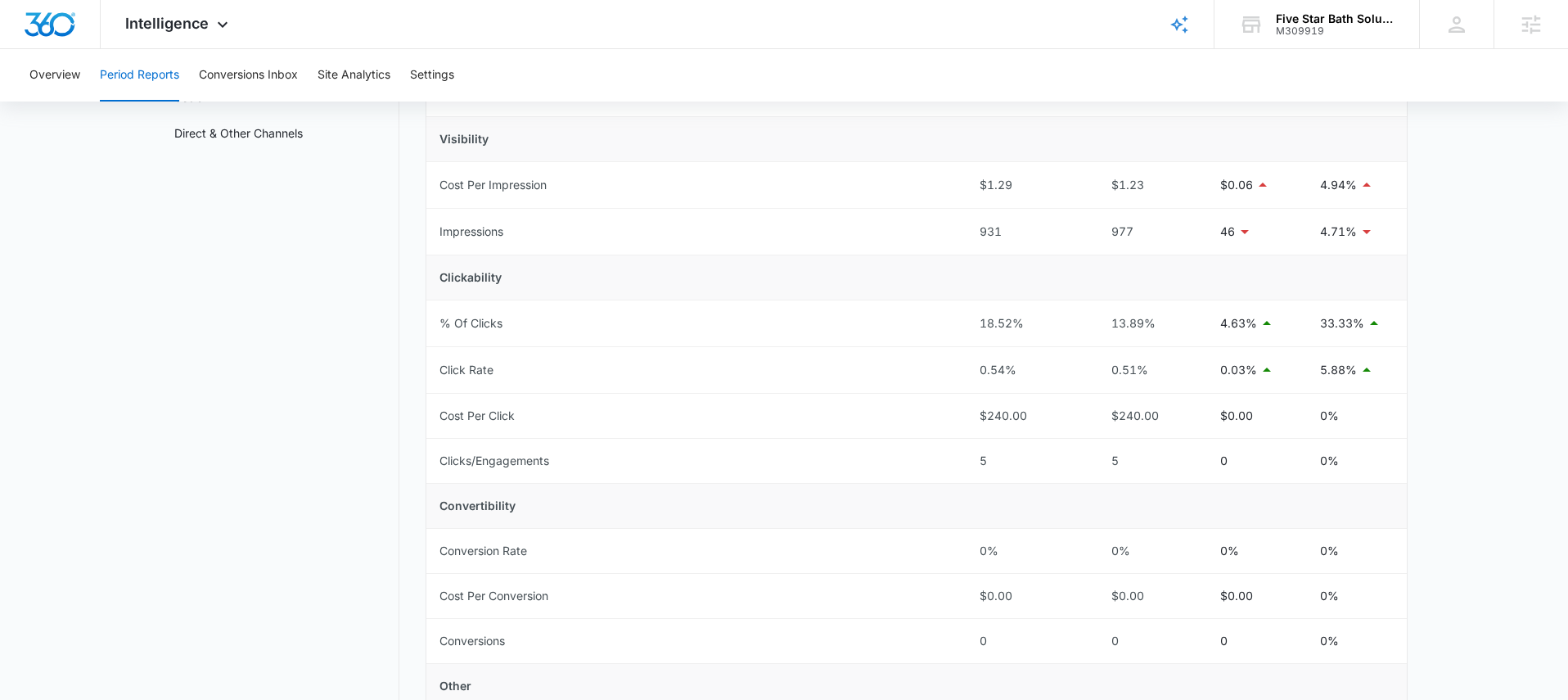 scroll, scrollTop: 0, scrollLeft: 0, axis: both 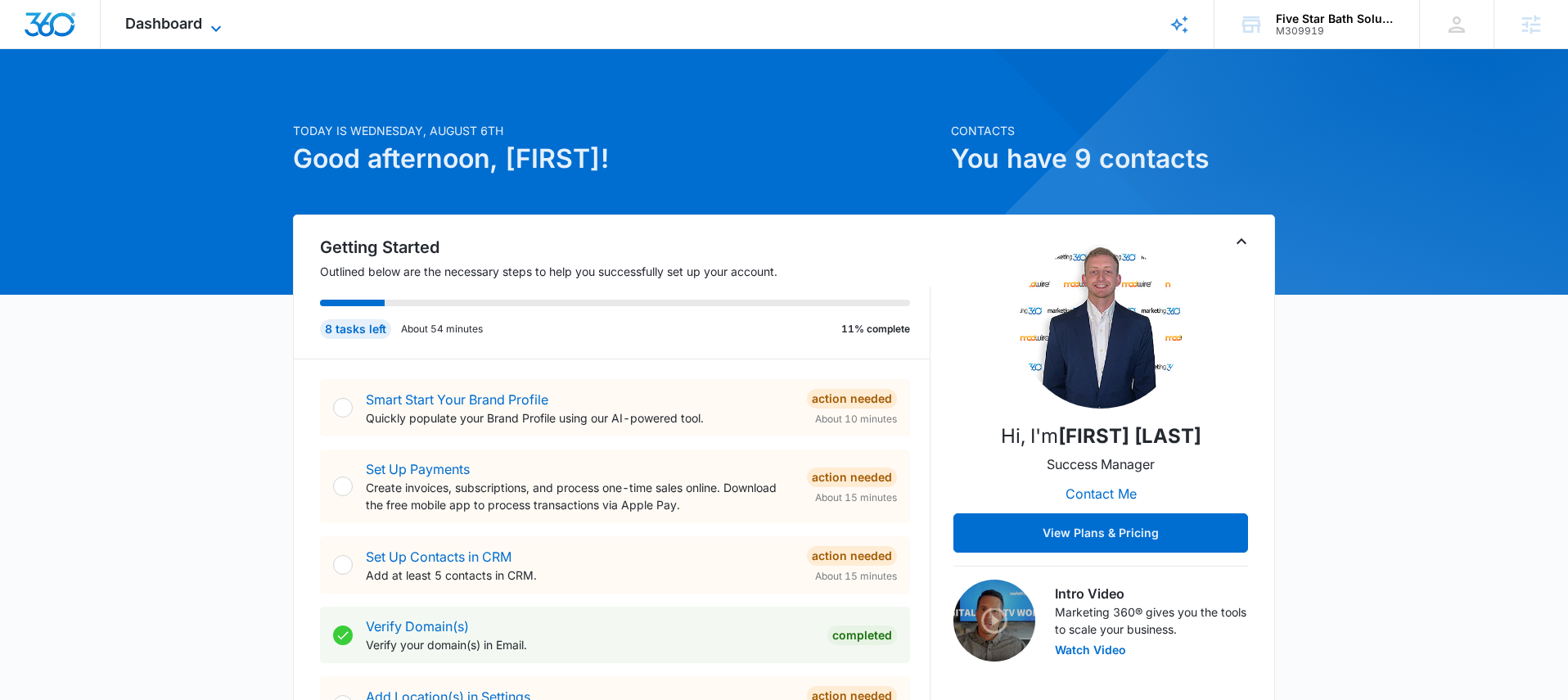 click 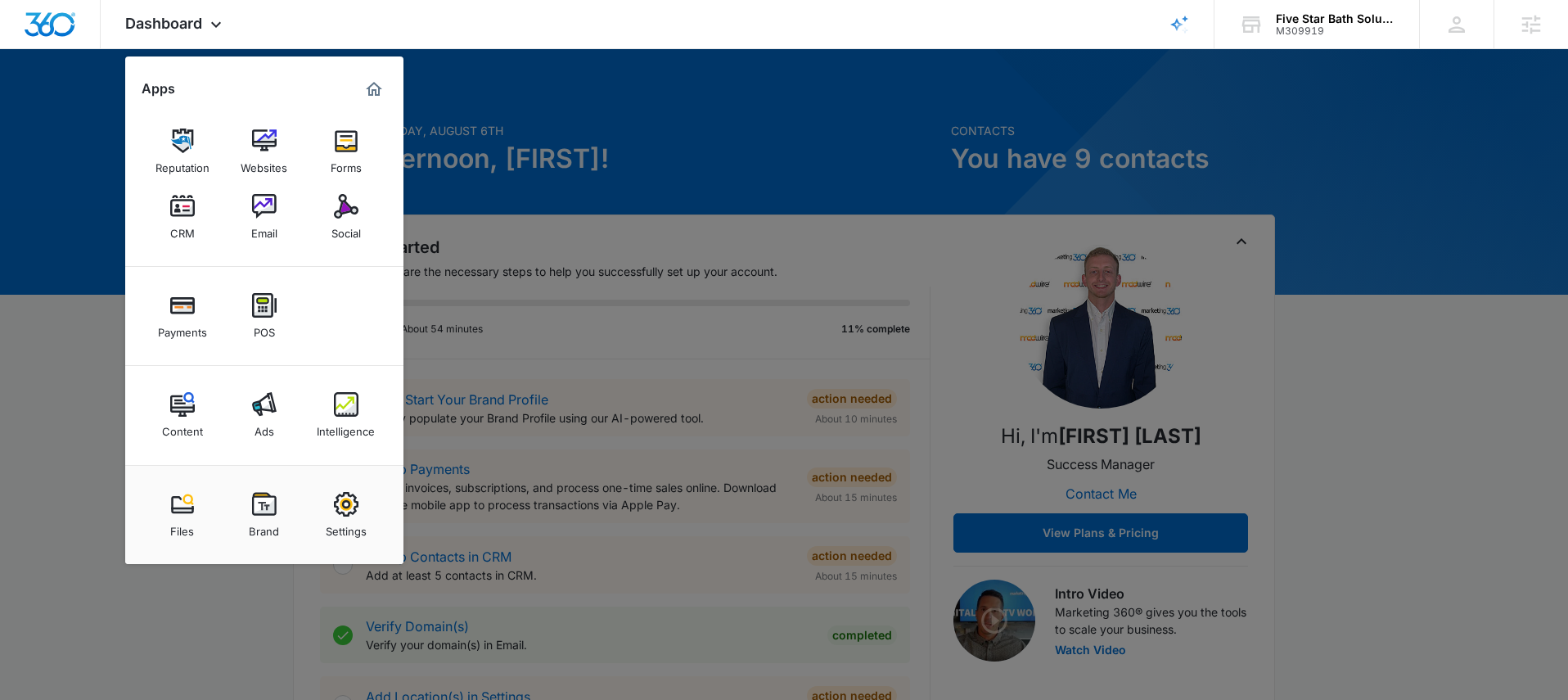 click on "Intelligence" at bounding box center [345, 427] 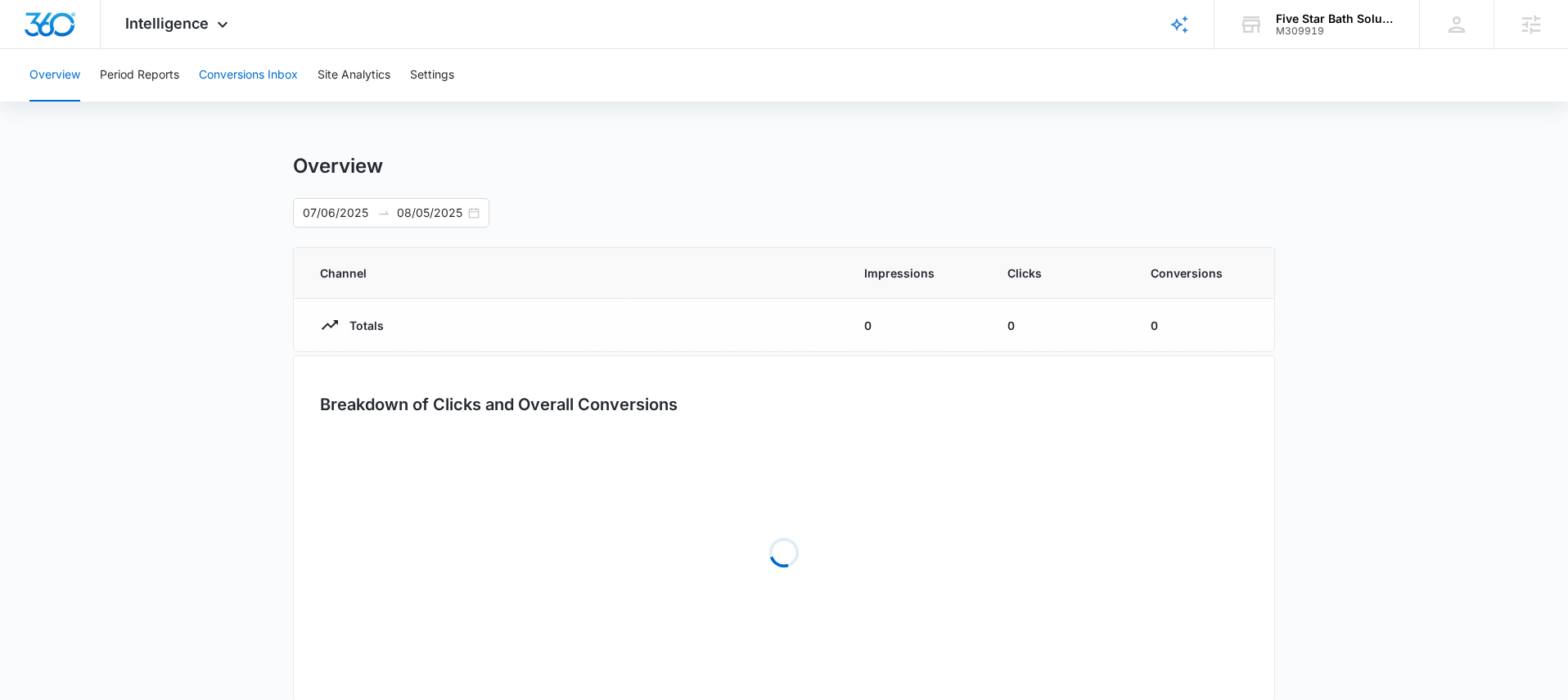 click on "Conversions Inbox" at bounding box center [248, 75] 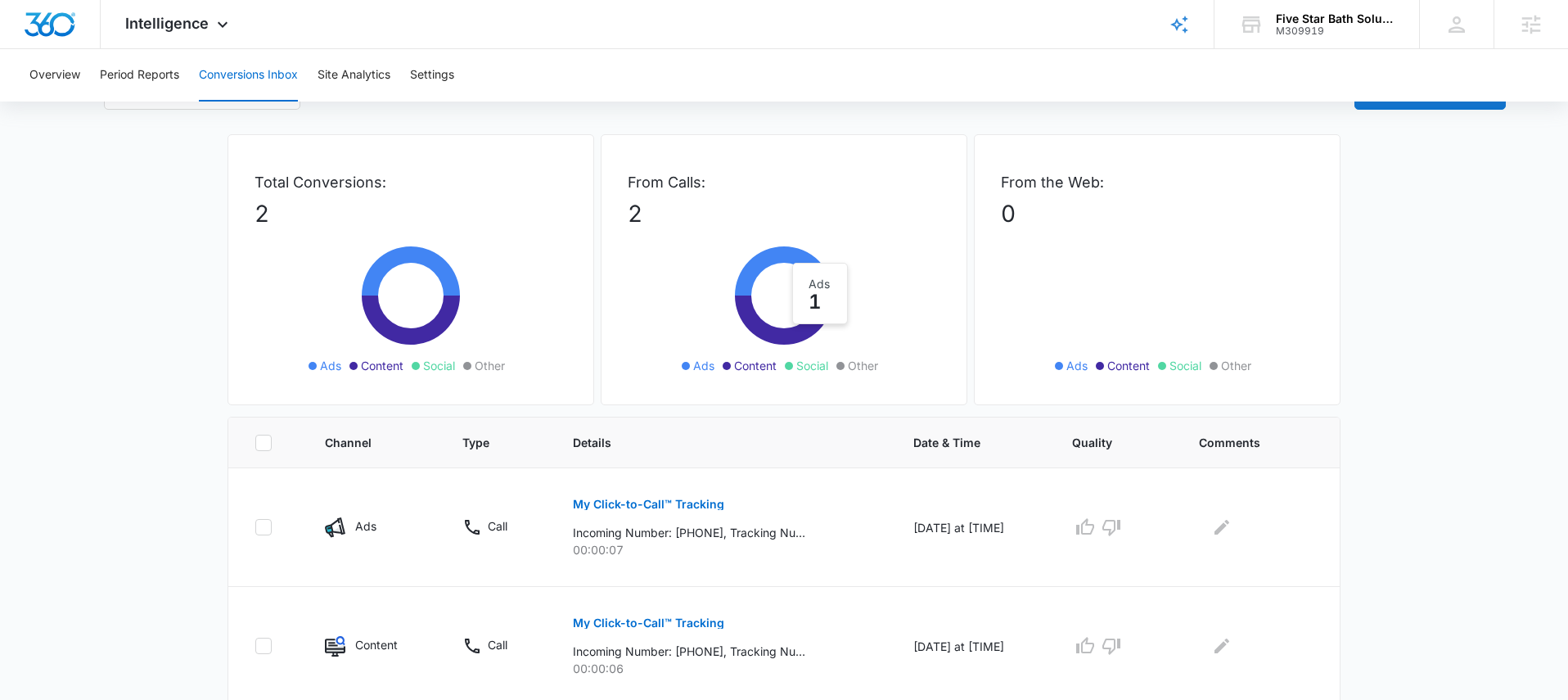 scroll, scrollTop: 0, scrollLeft: 0, axis: both 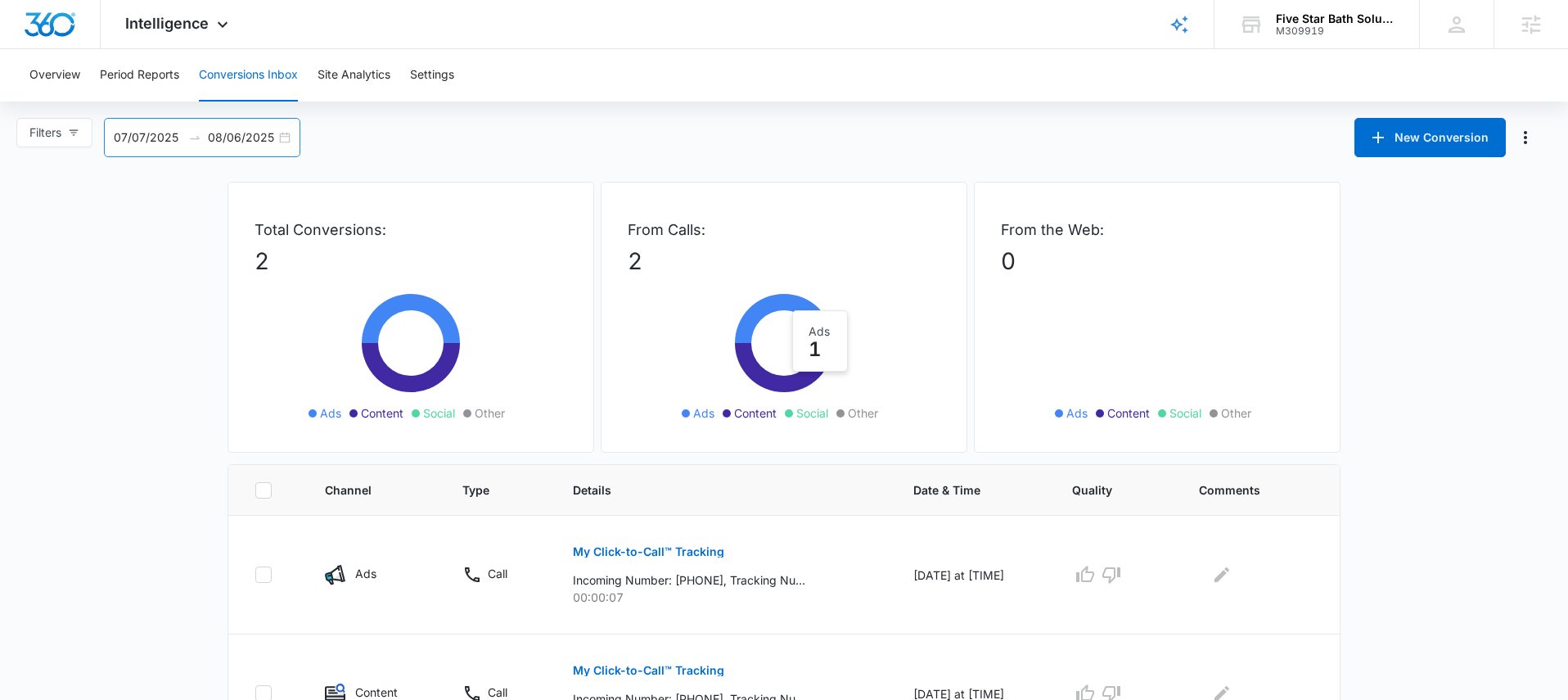 click on "07/07/2025 08/06/2025" at bounding box center [202, 138] 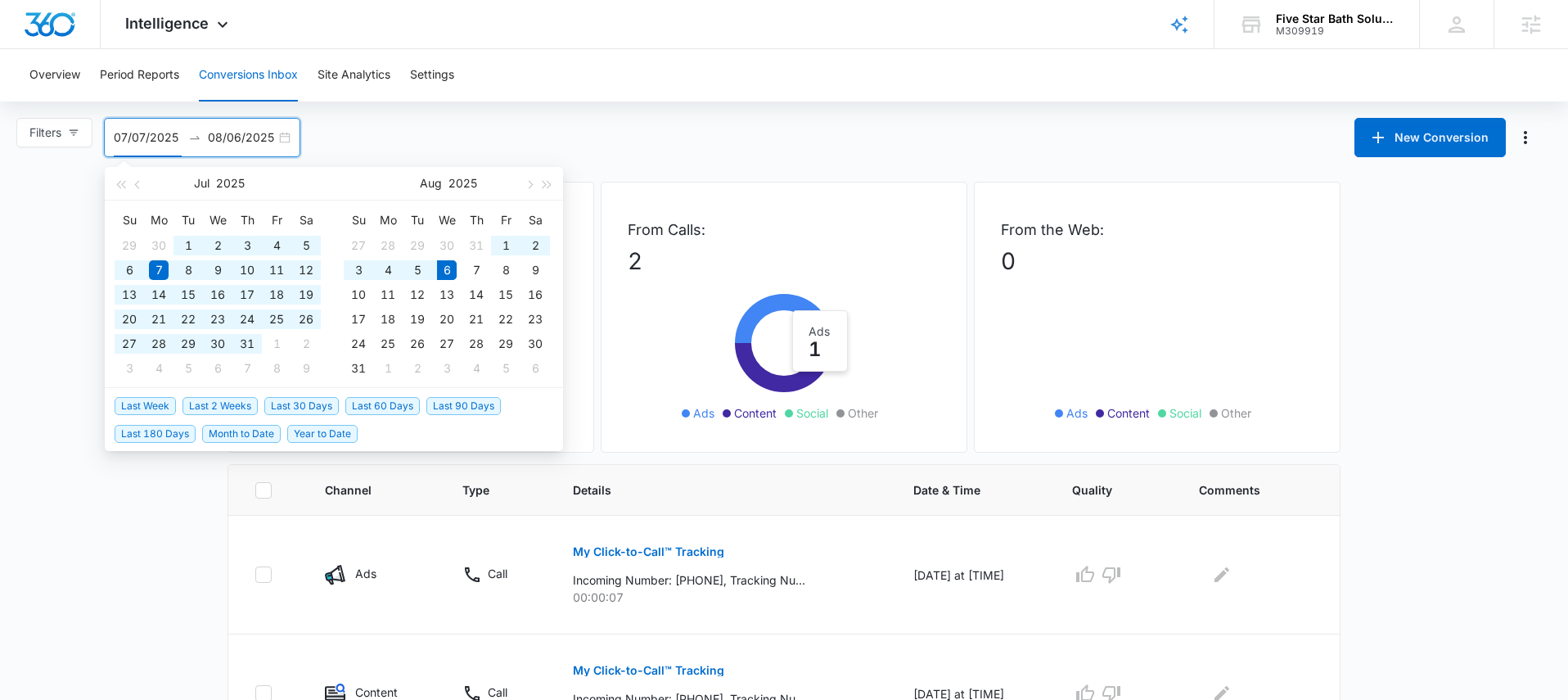 click on "Last 90 Days" at bounding box center [463, 406] 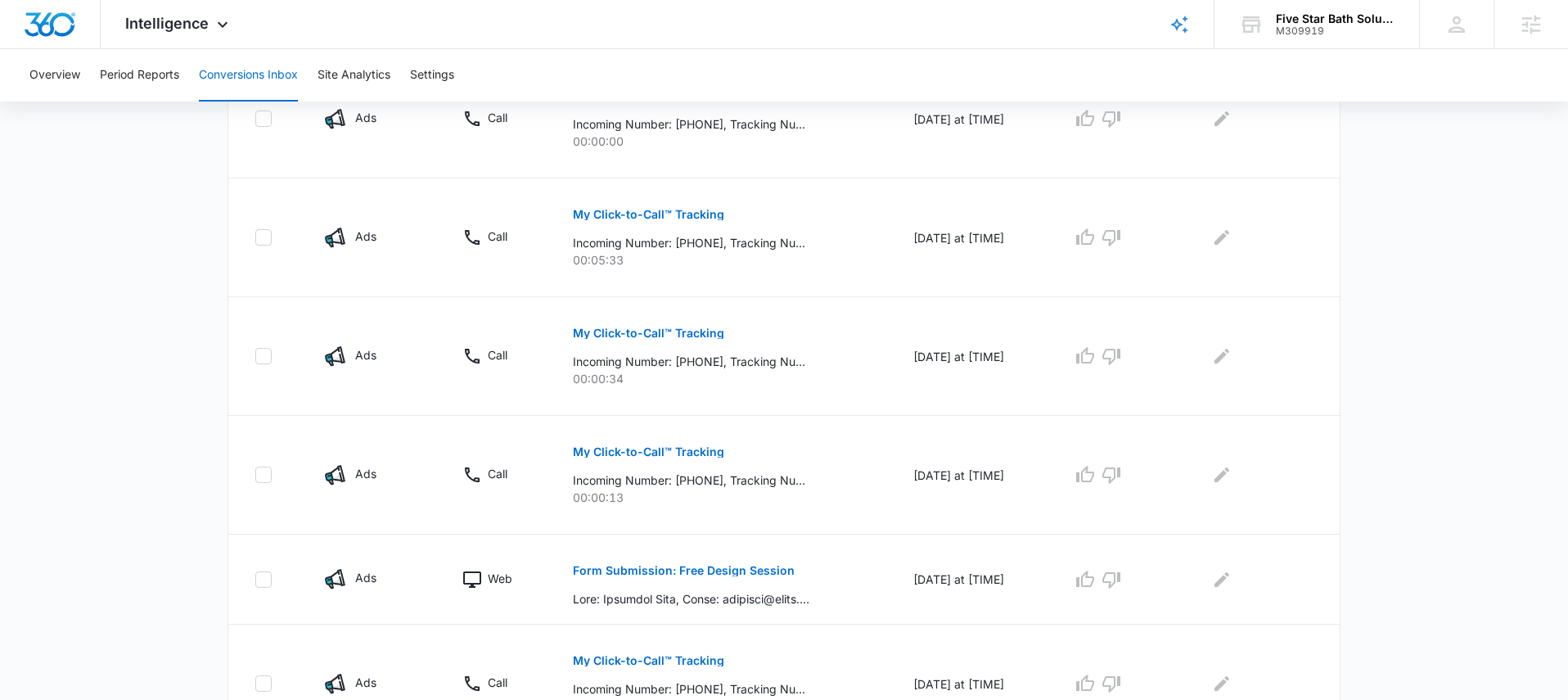 scroll, scrollTop: 879, scrollLeft: 0, axis: vertical 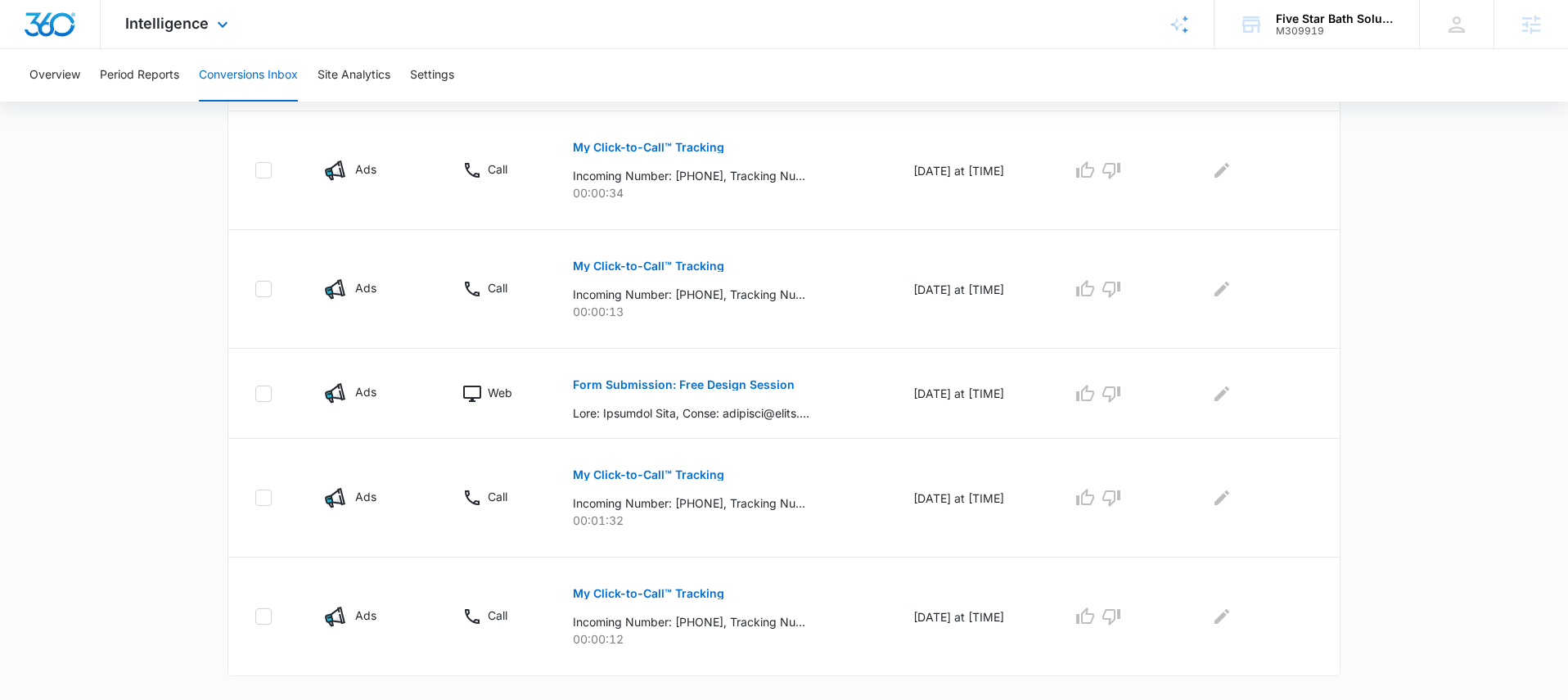 click on "Intelligence Apps Reputation Websites Forms CRM Email Social Payments POS Content Ads Intelligence Files Brand Settings" at bounding box center [178, 24] 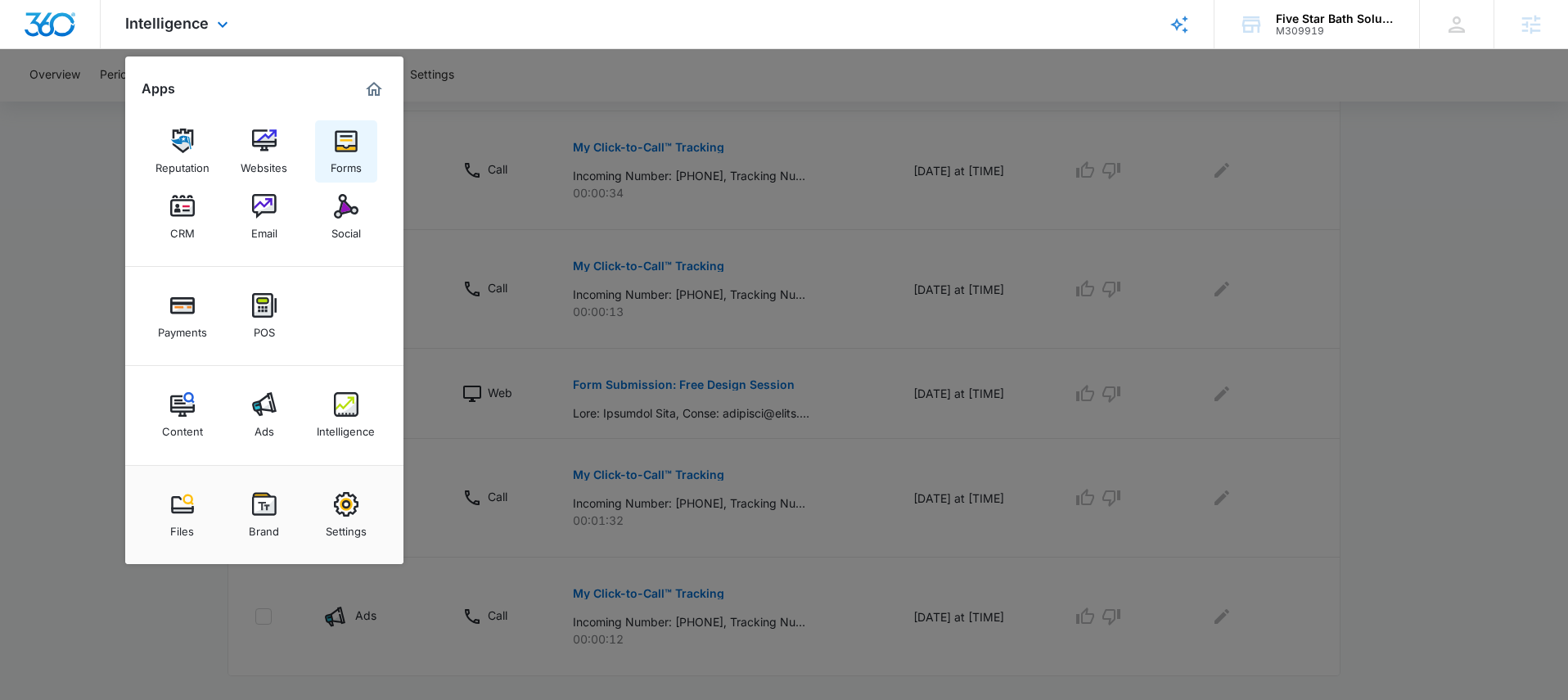 click at bounding box center [346, 141] 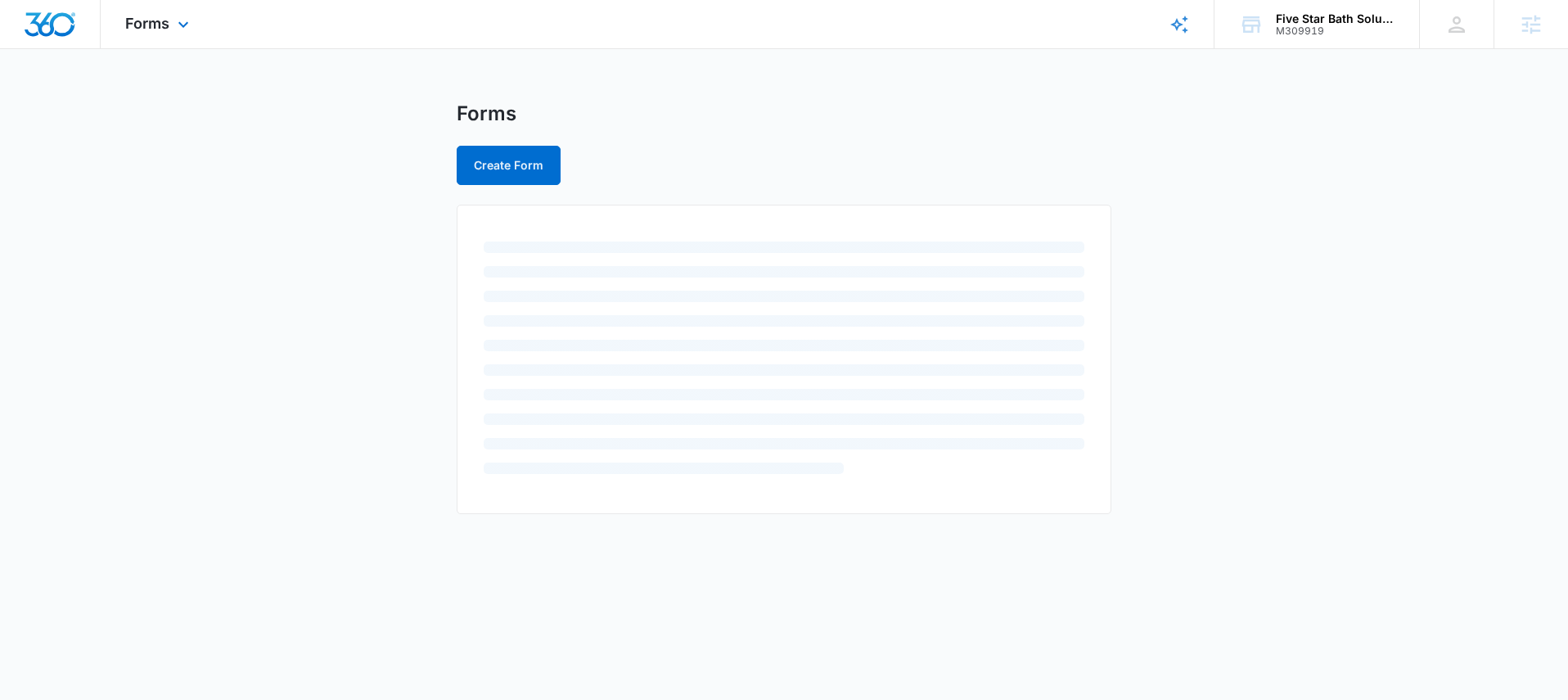 scroll, scrollTop: 0, scrollLeft: 0, axis: both 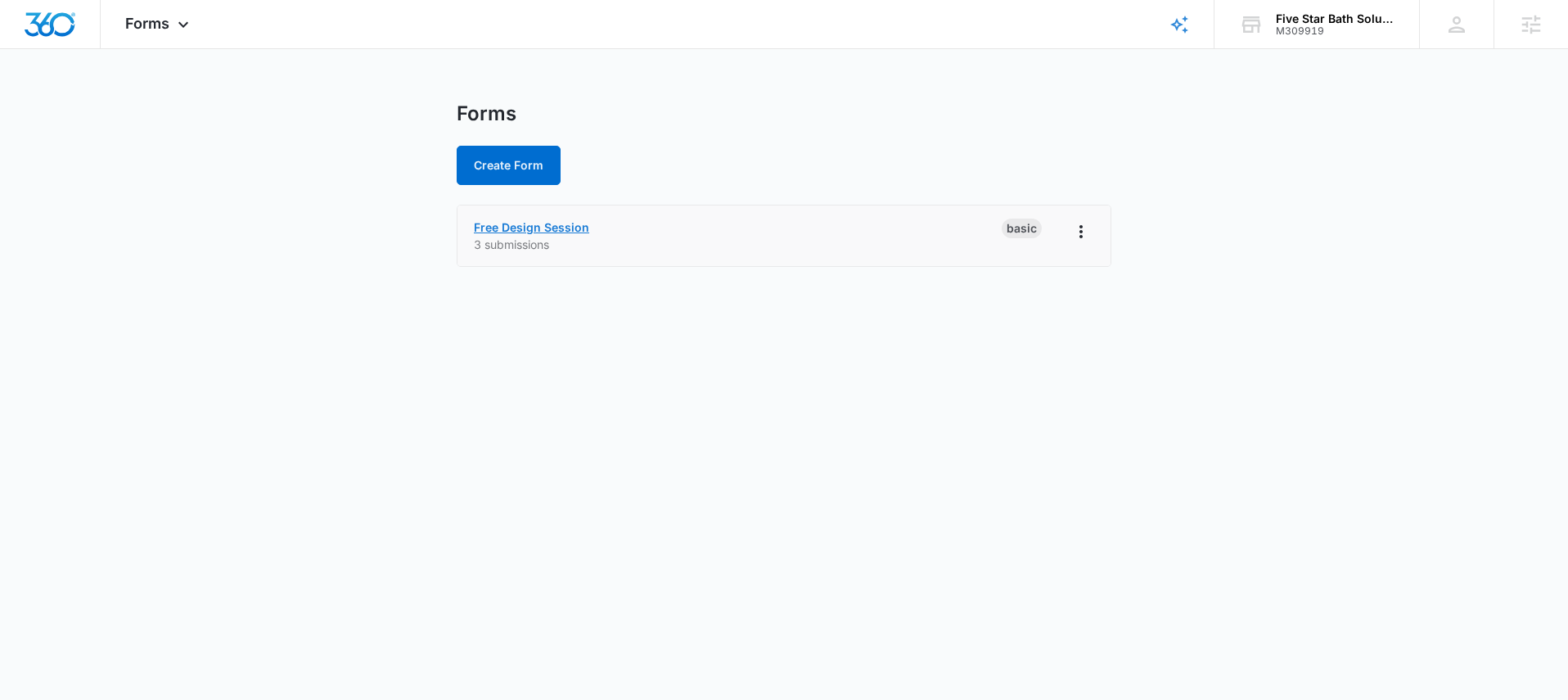 click on "Free Design Session" at bounding box center (531, 227) 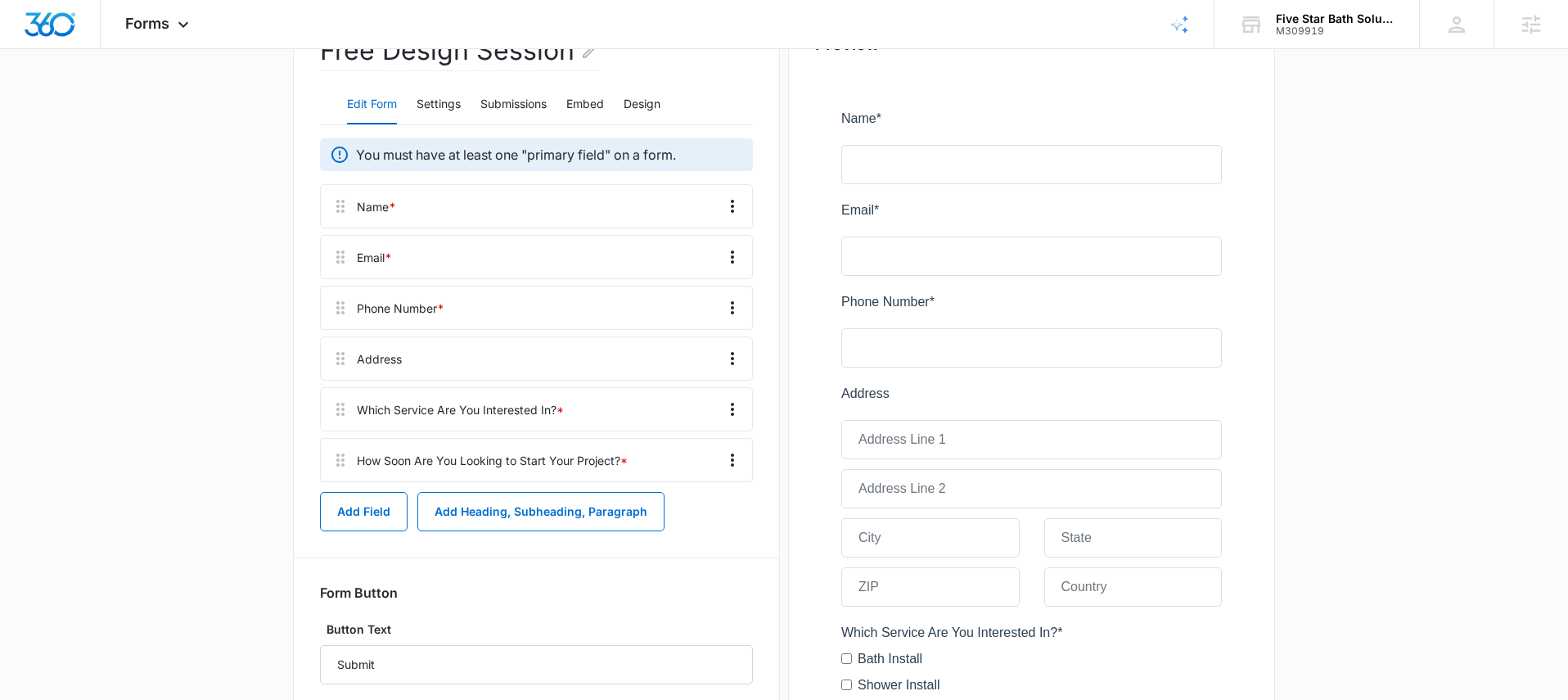 scroll, scrollTop: 0, scrollLeft: 0, axis: both 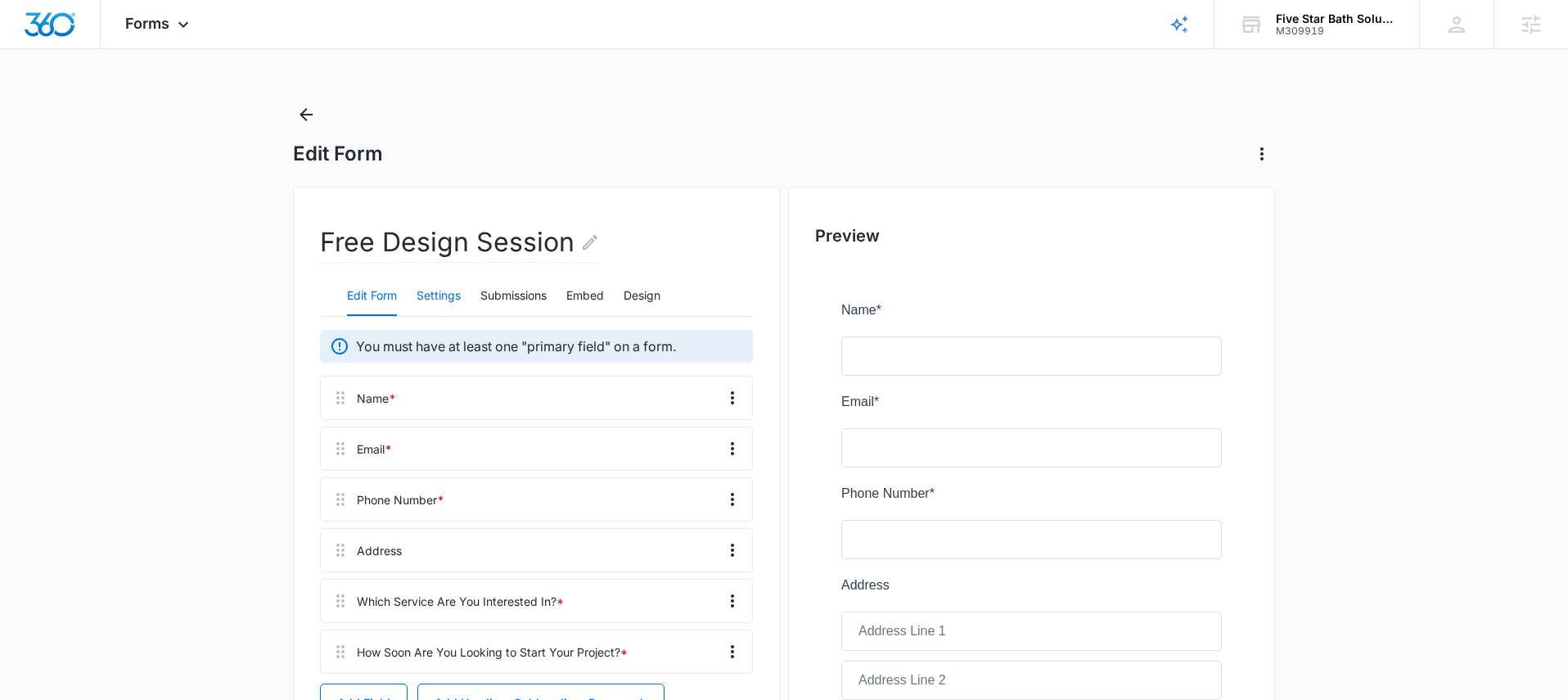 click on "Settings" at bounding box center (439, 296) 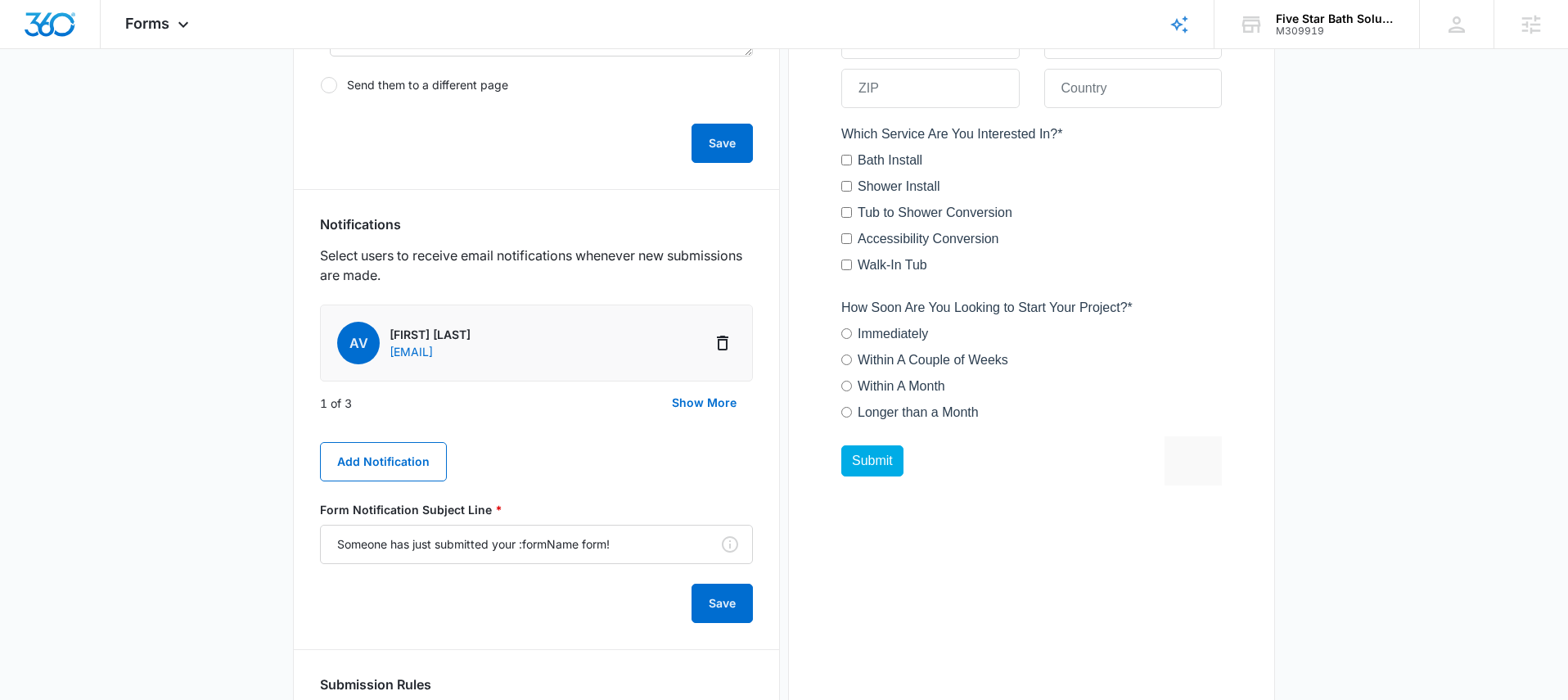 scroll, scrollTop: 710, scrollLeft: 0, axis: vertical 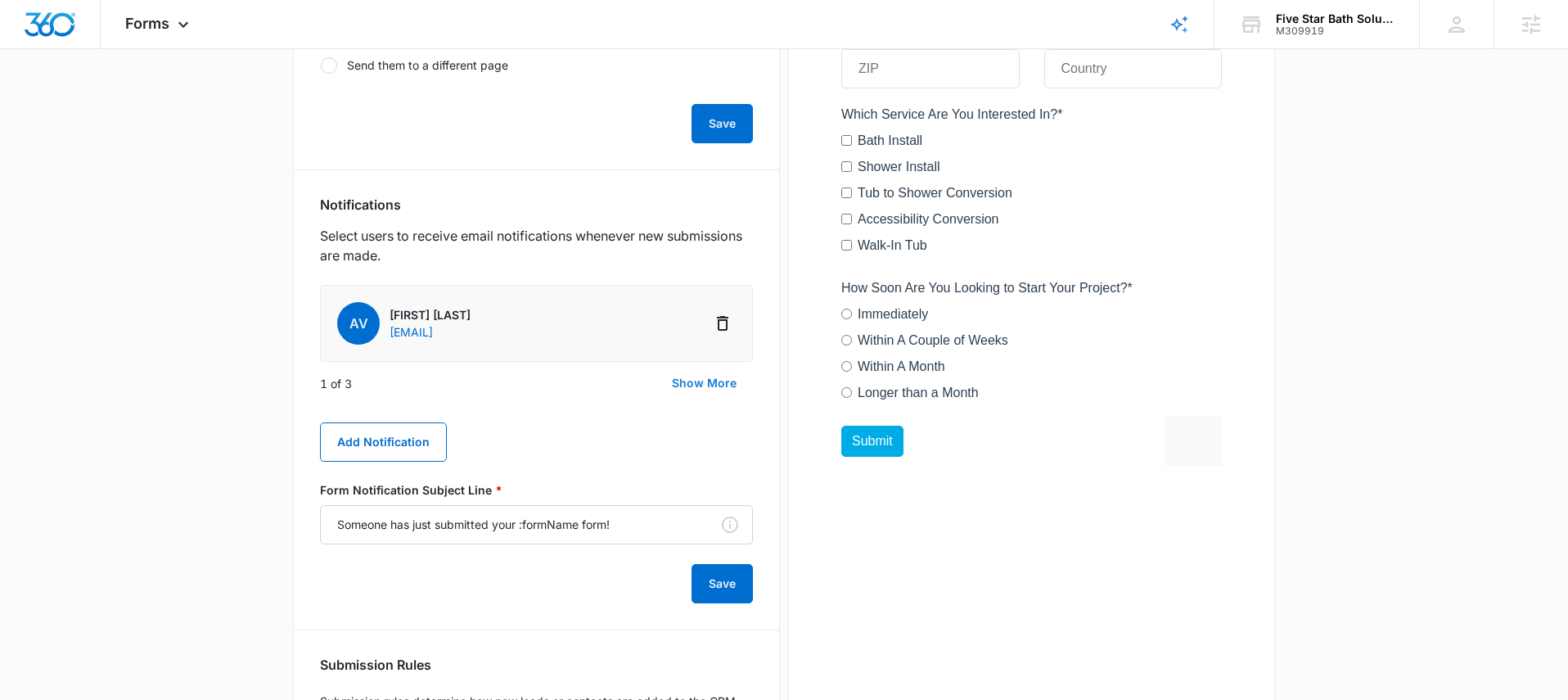 click on "Show More" at bounding box center (704, 383) 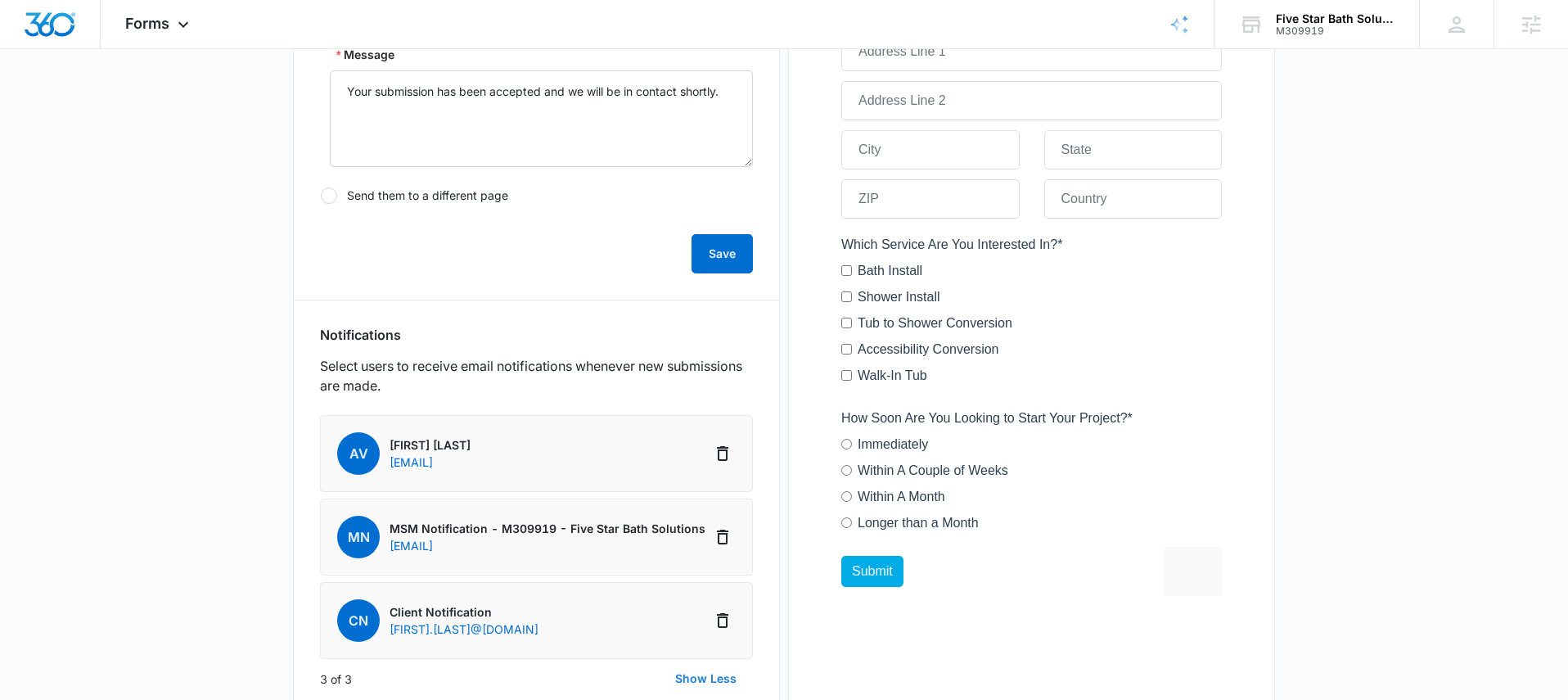 scroll, scrollTop: 657, scrollLeft: 0, axis: vertical 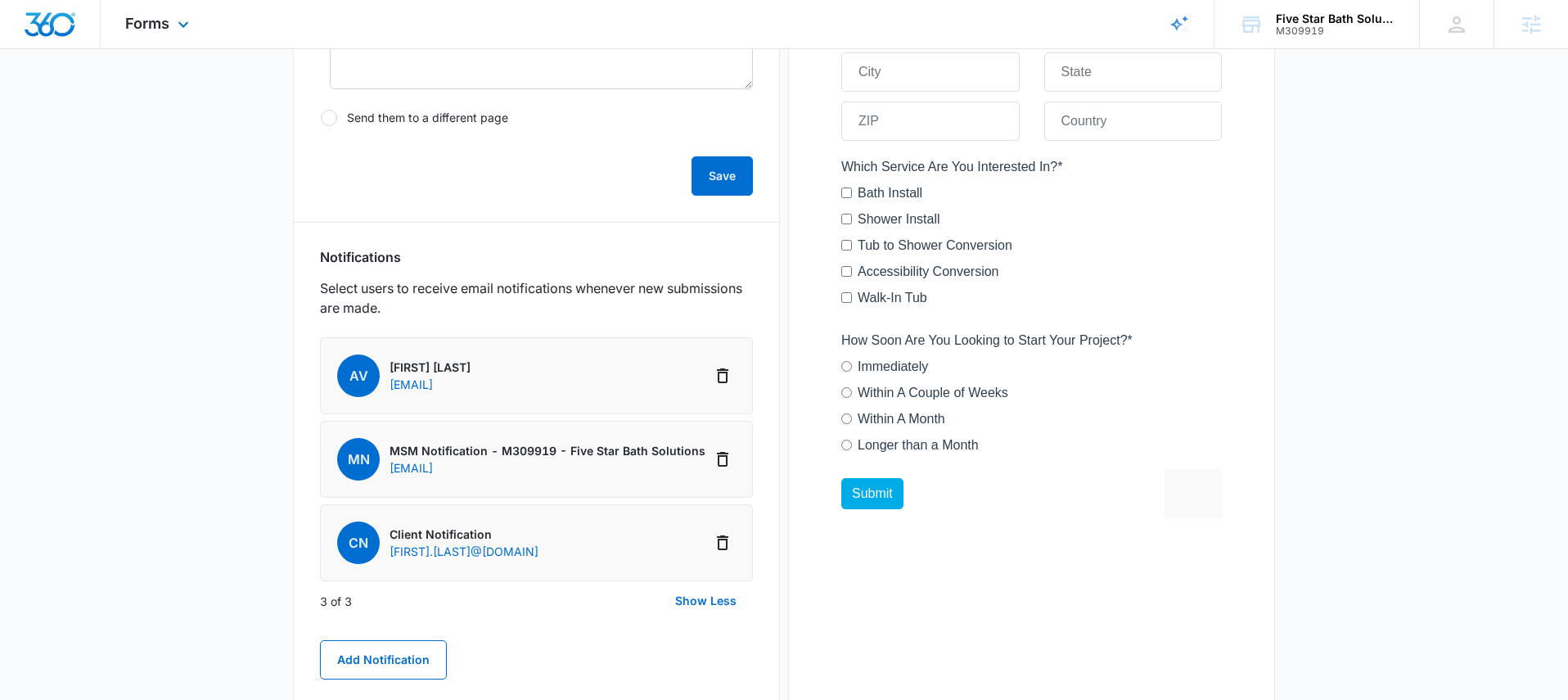 click on "Forms Apps Reputation Websites Forms CRM Email Social Payments POS Content Ads Intelligence Files Brand Settings" at bounding box center (159, 24) 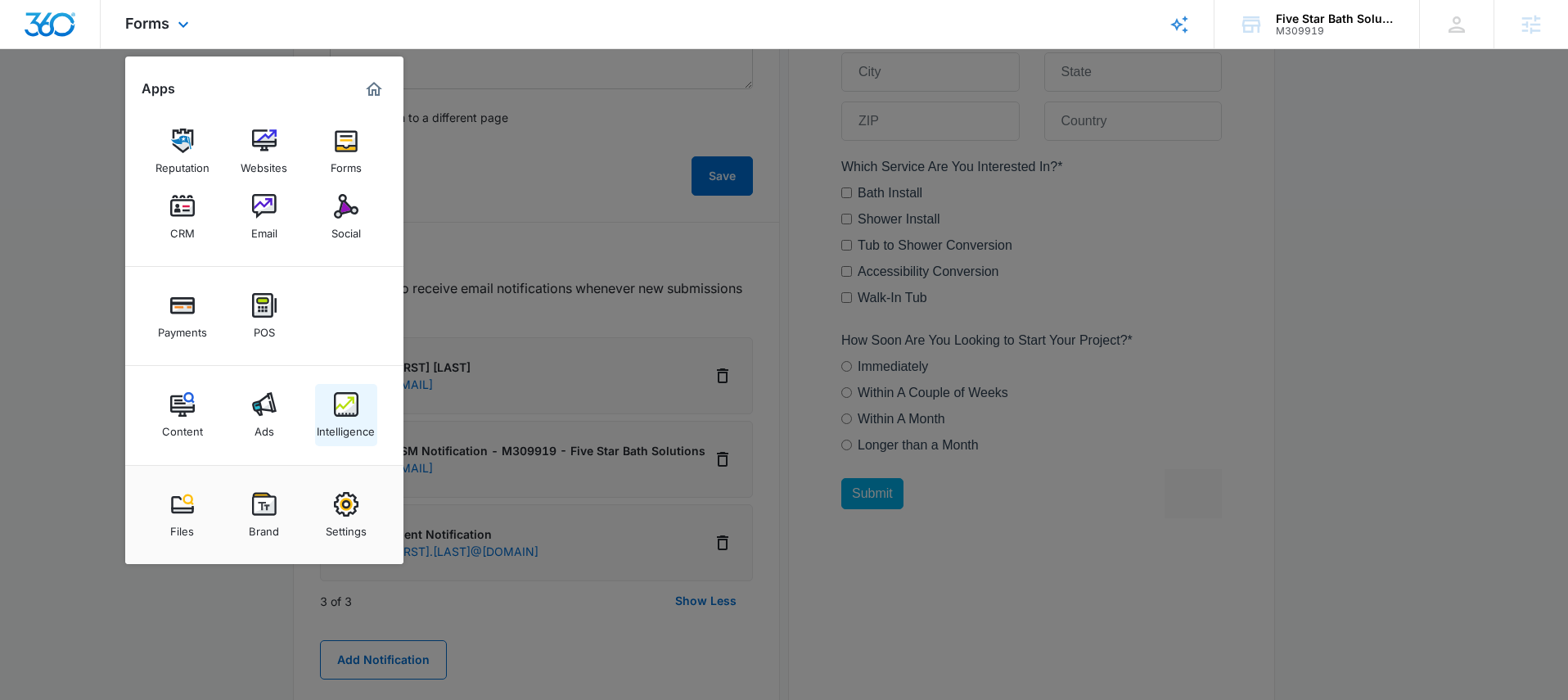 click at bounding box center [346, 404] 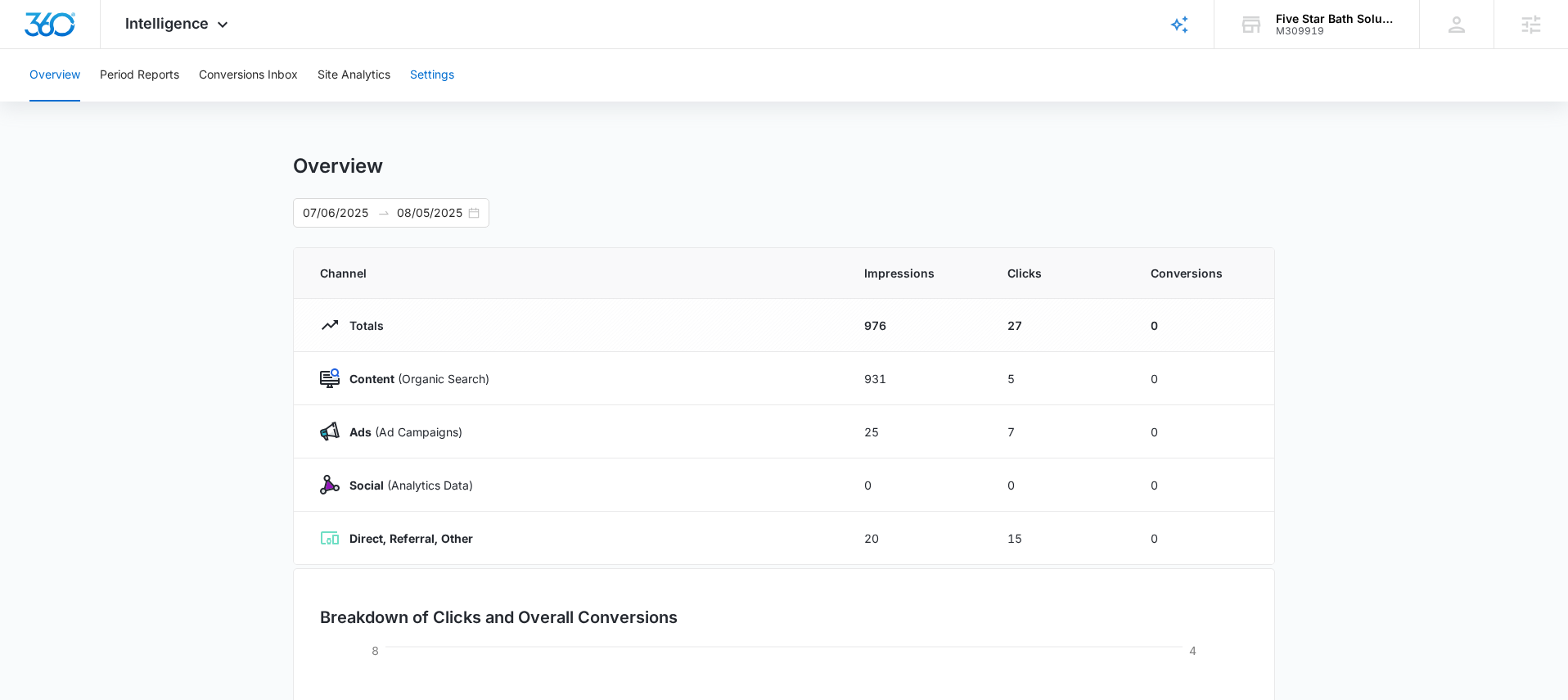 click on "Settings" at bounding box center (432, 75) 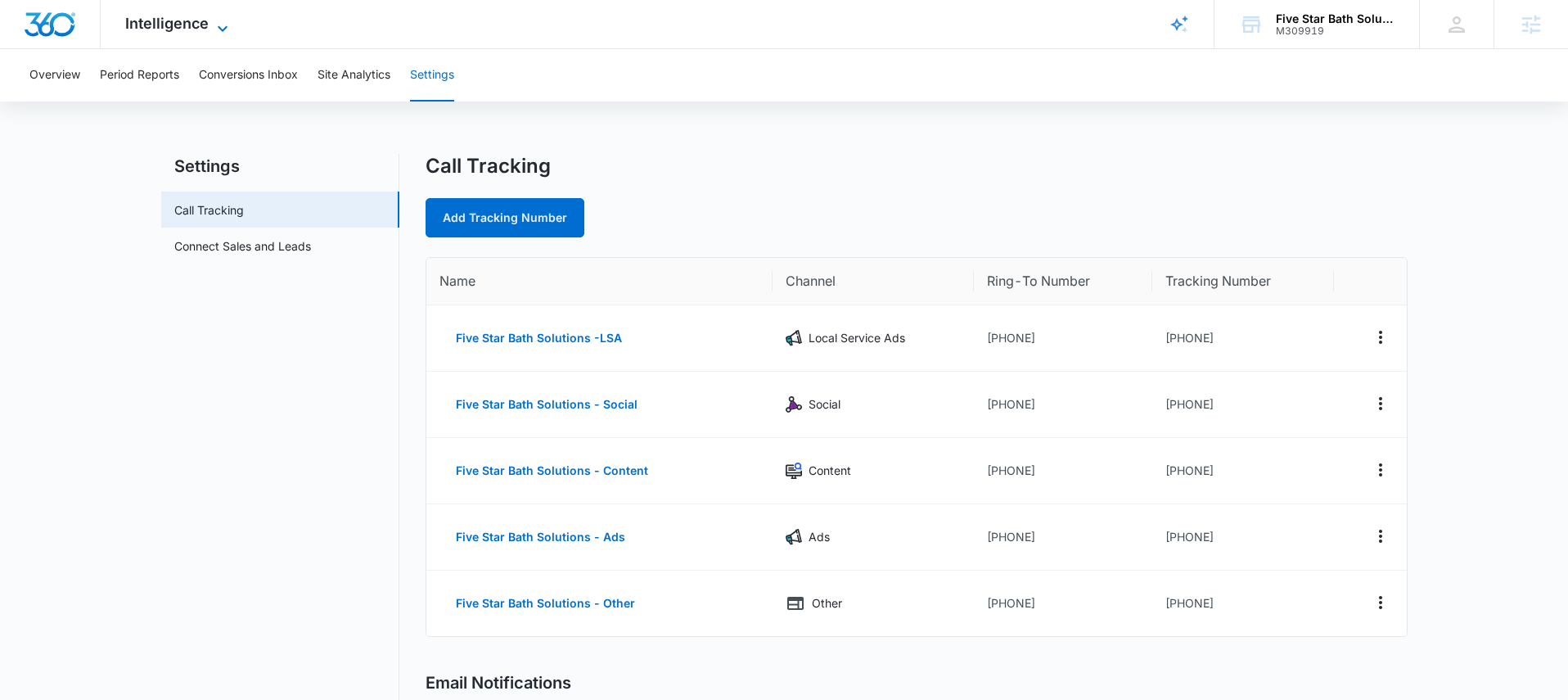 click 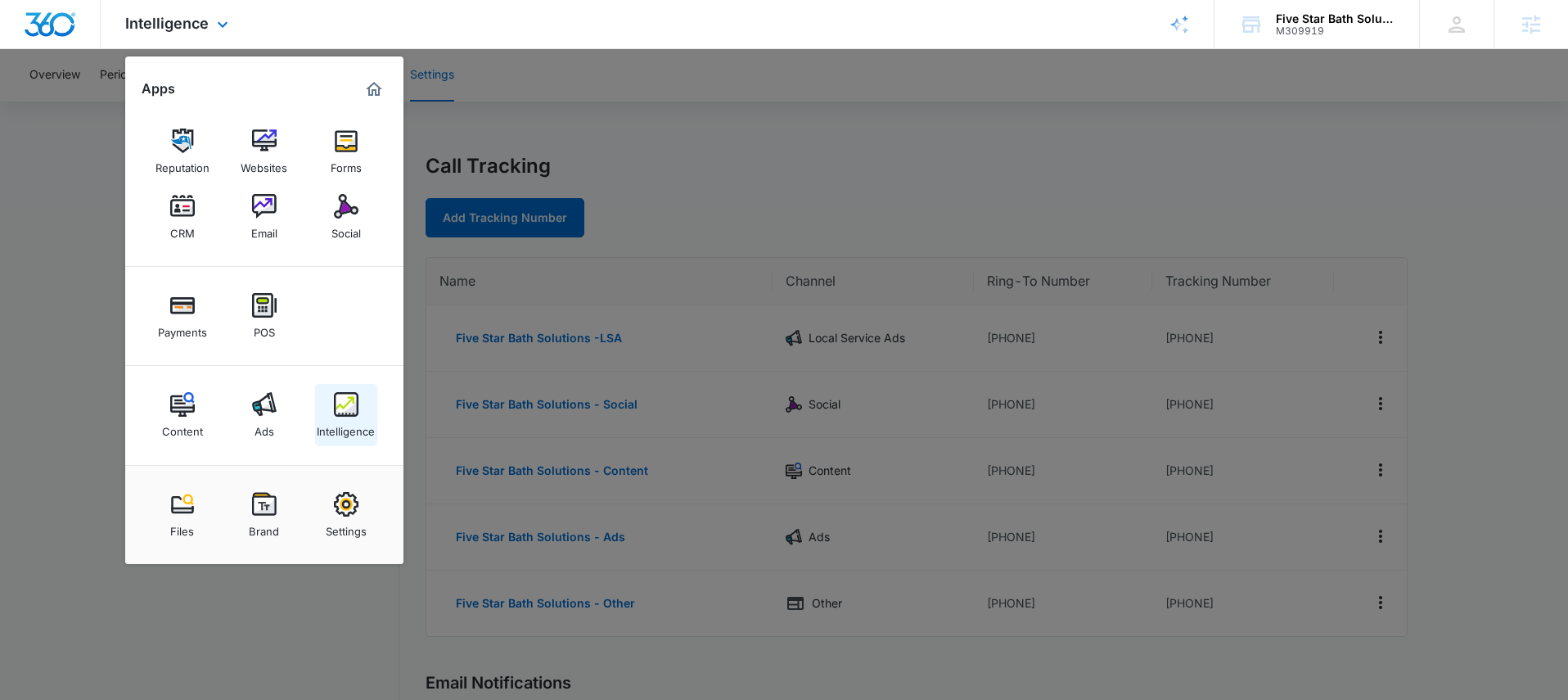 click at bounding box center (346, 404) 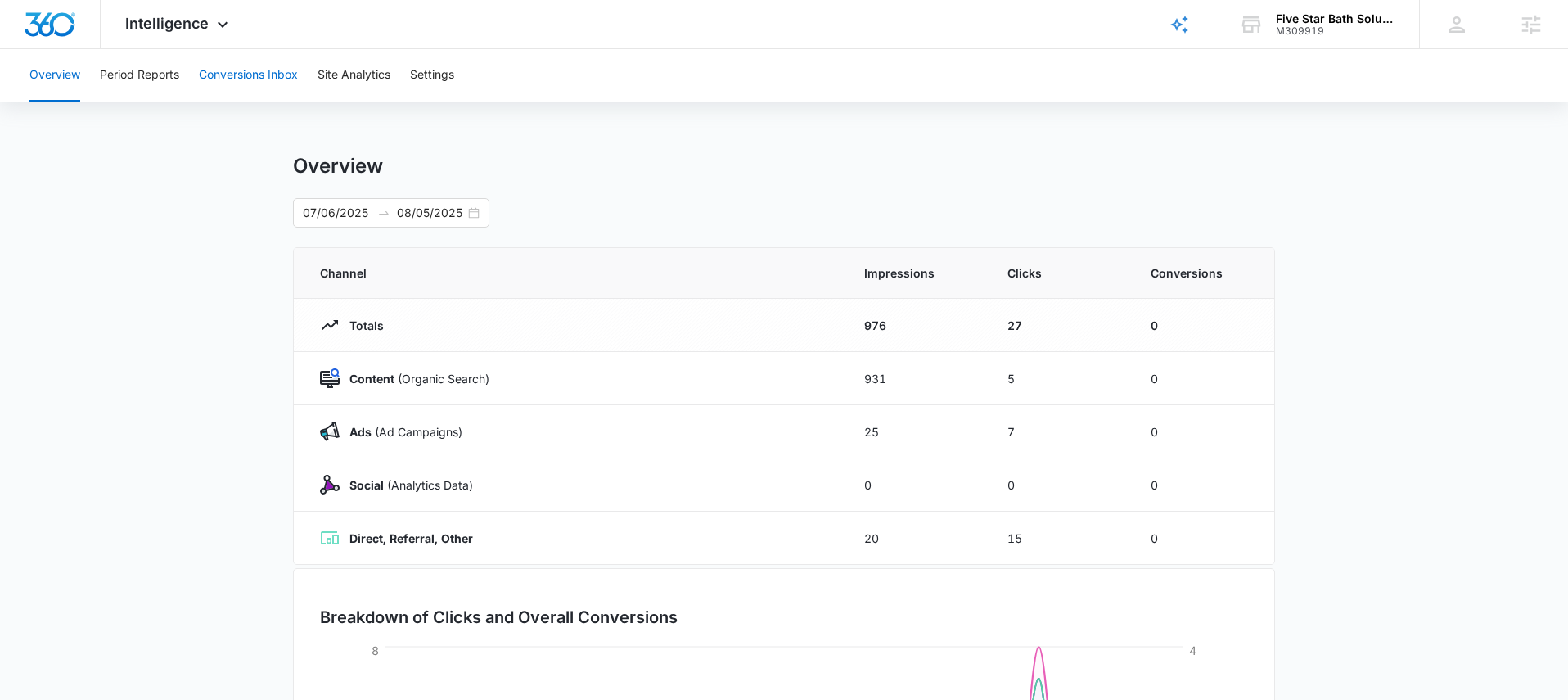 click on "Conversions Inbox" at bounding box center [248, 75] 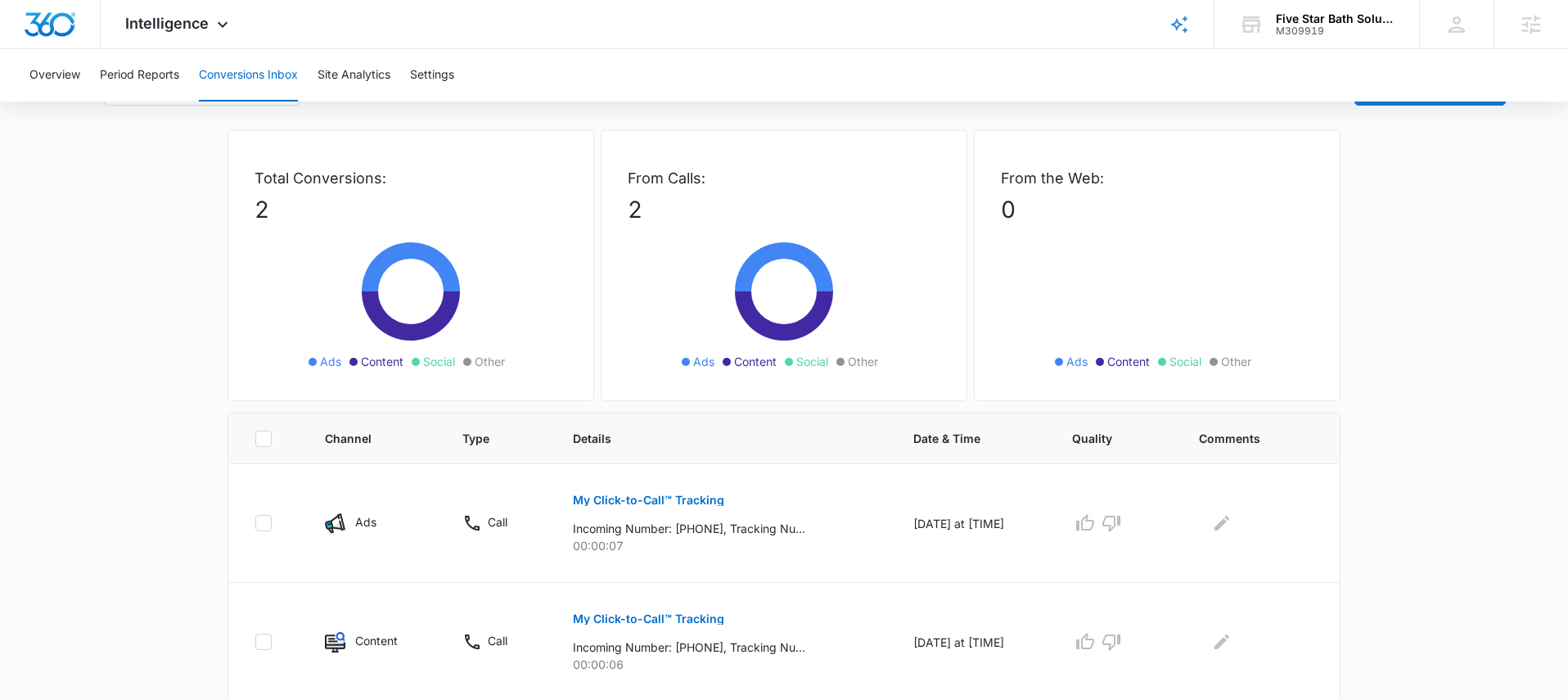 scroll, scrollTop: 0, scrollLeft: 0, axis: both 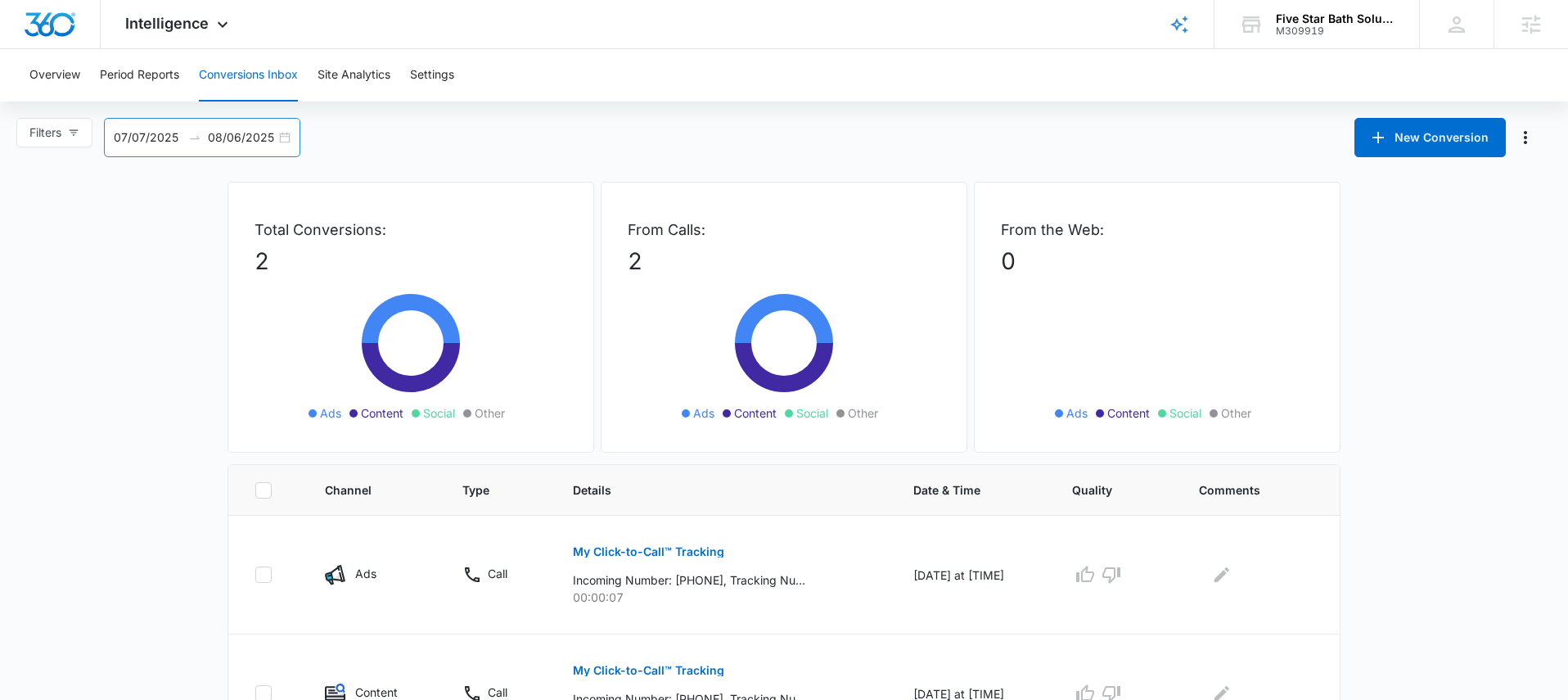 click on "07/07/2025 08/06/2025" at bounding box center (202, 138) 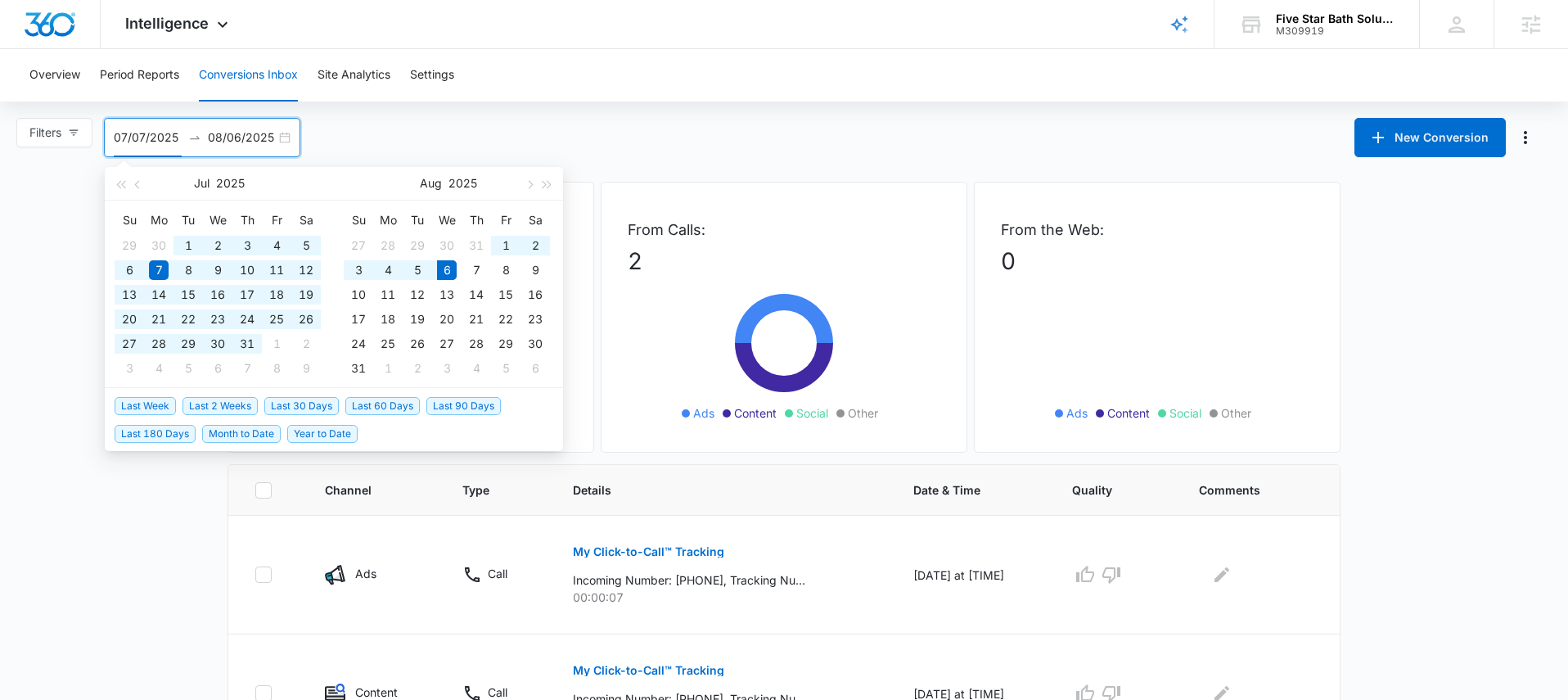 click on "Year to Date" at bounding box center [322, 434] 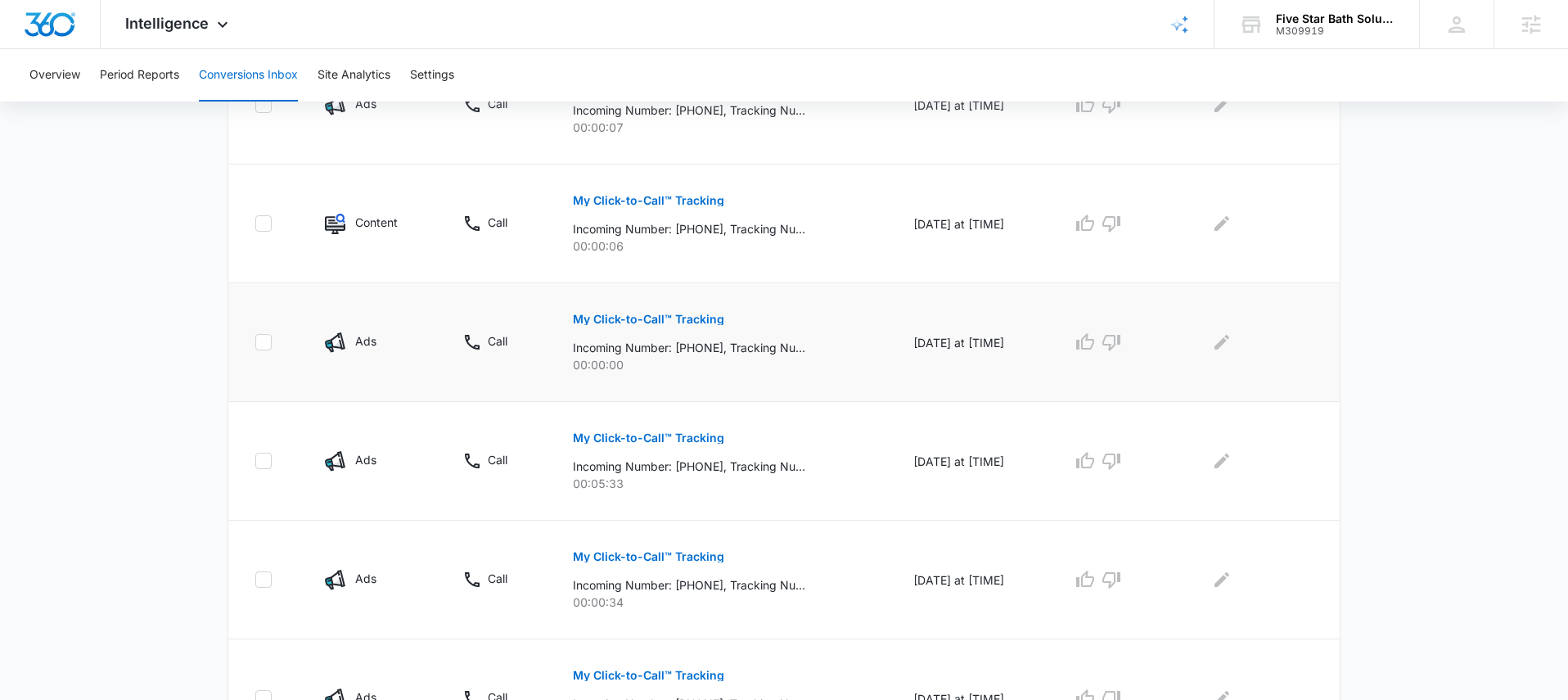 scroll, scrollTop: 471, scrollLeft: 0, axis: vertical 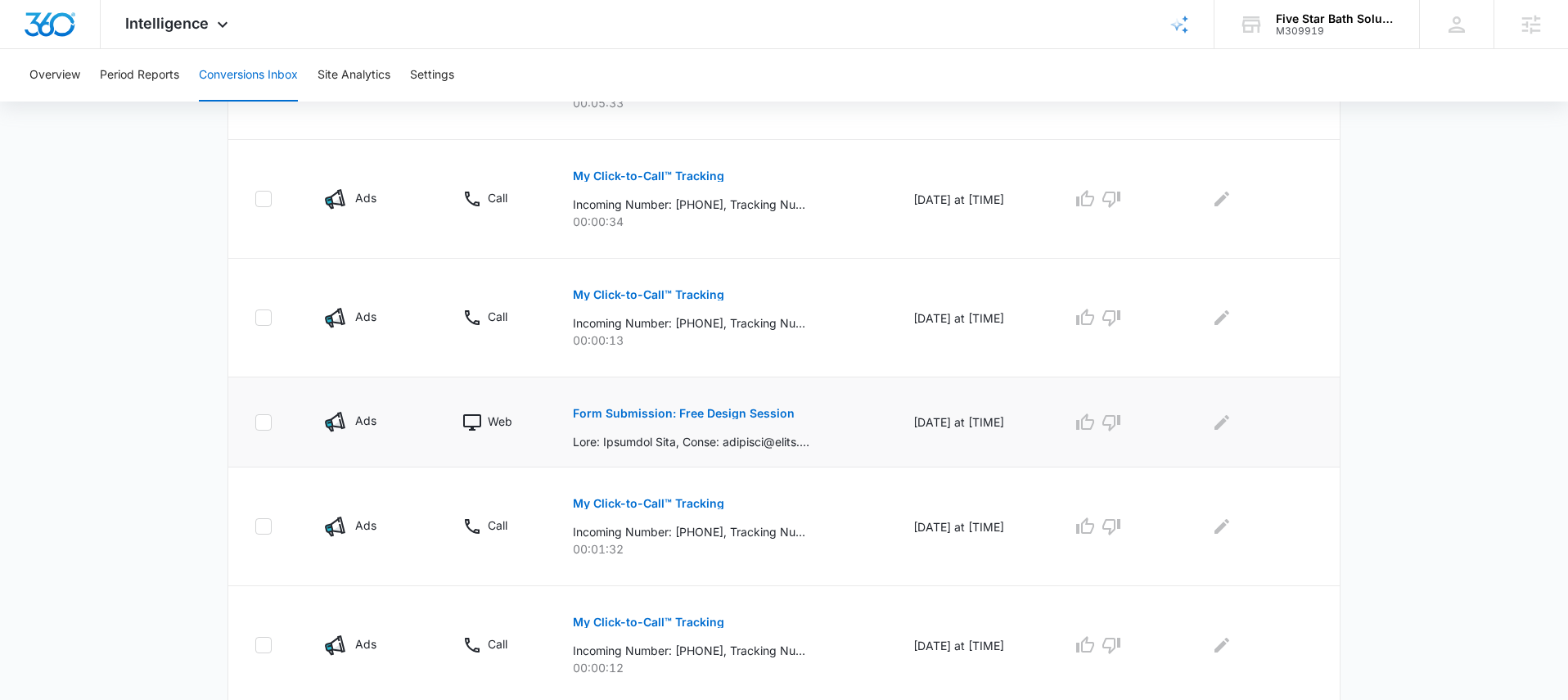 click on "Form Submission: Free Design Session" at bounding box center (683, 413) 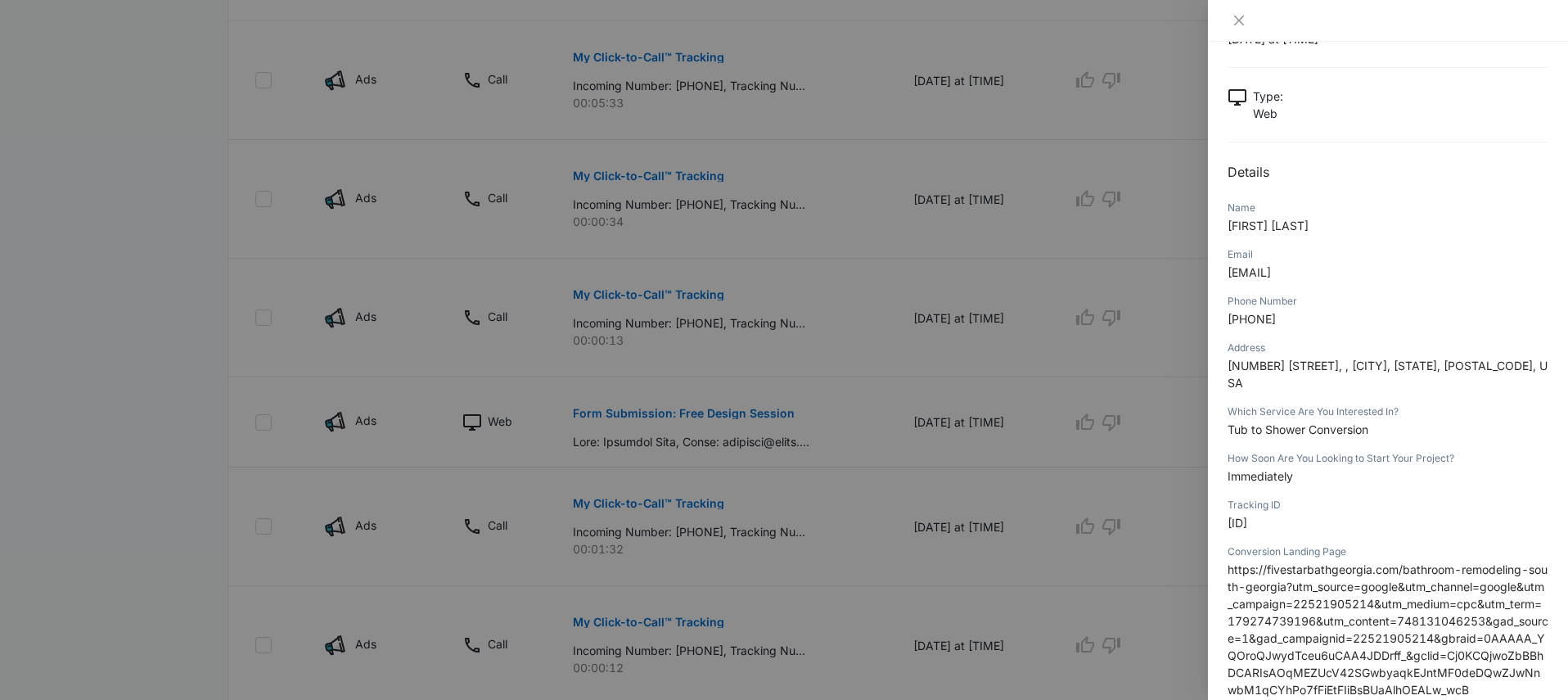 scroll, scrollTop: 65, scrollLeft: 0, axis: vertical 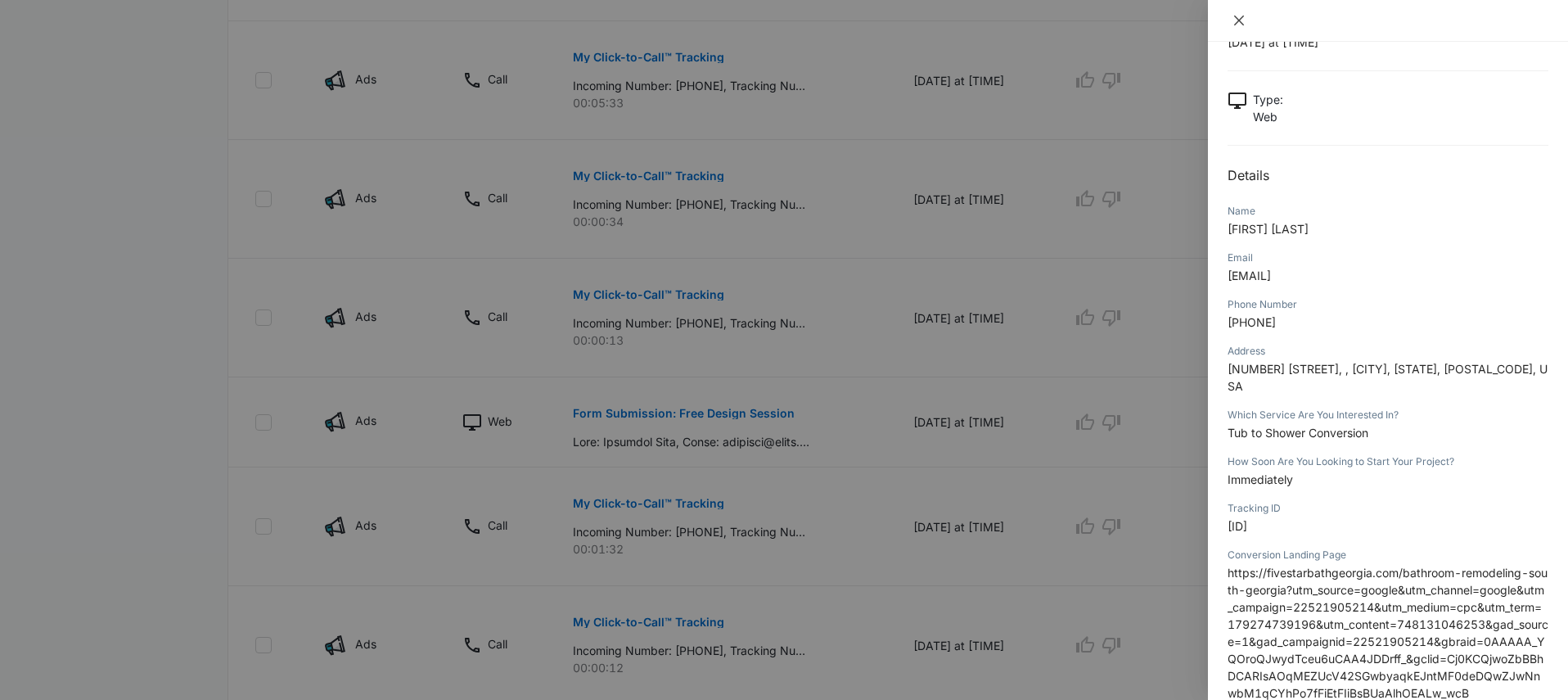 click 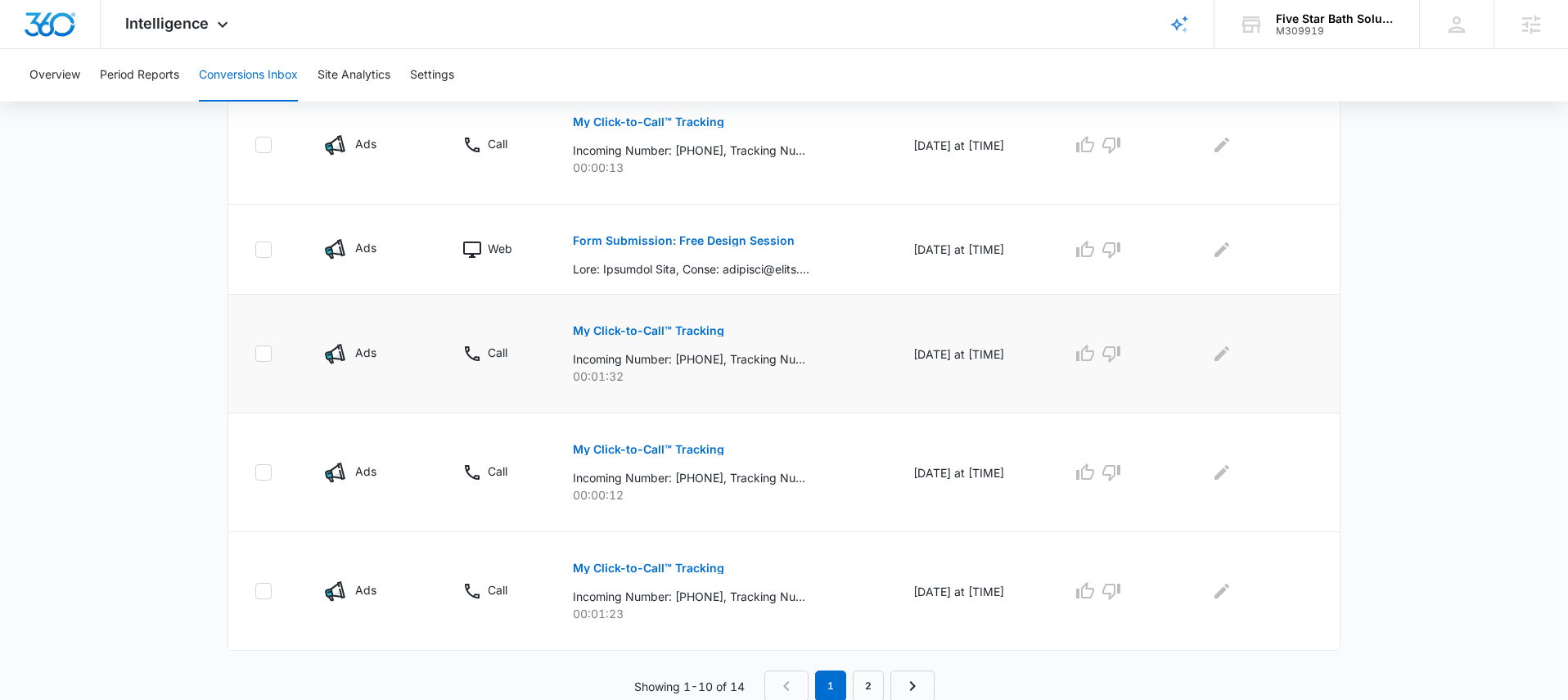 scroll, scrollTop: 1025, scrollLeft: 0, axis: vertical 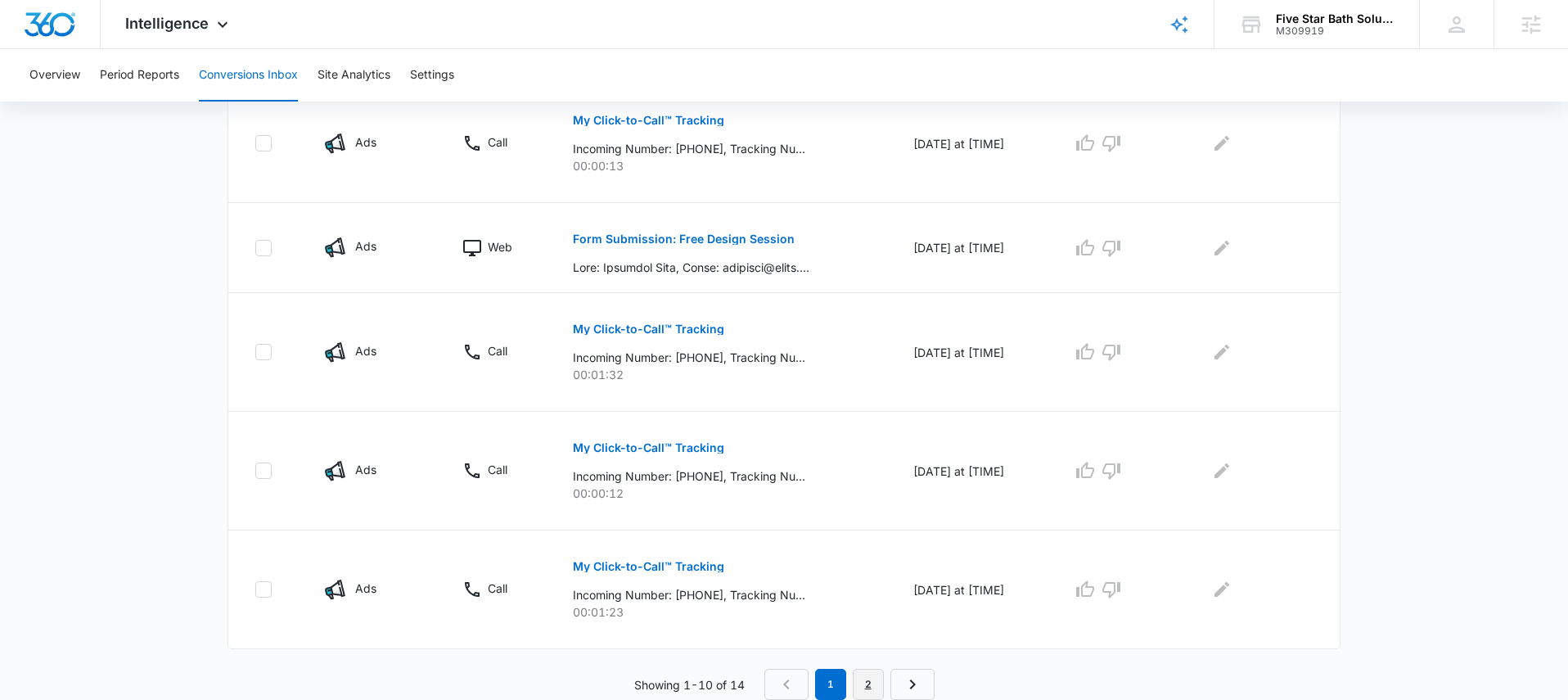 click on "2" at bounding box center (868, 684) 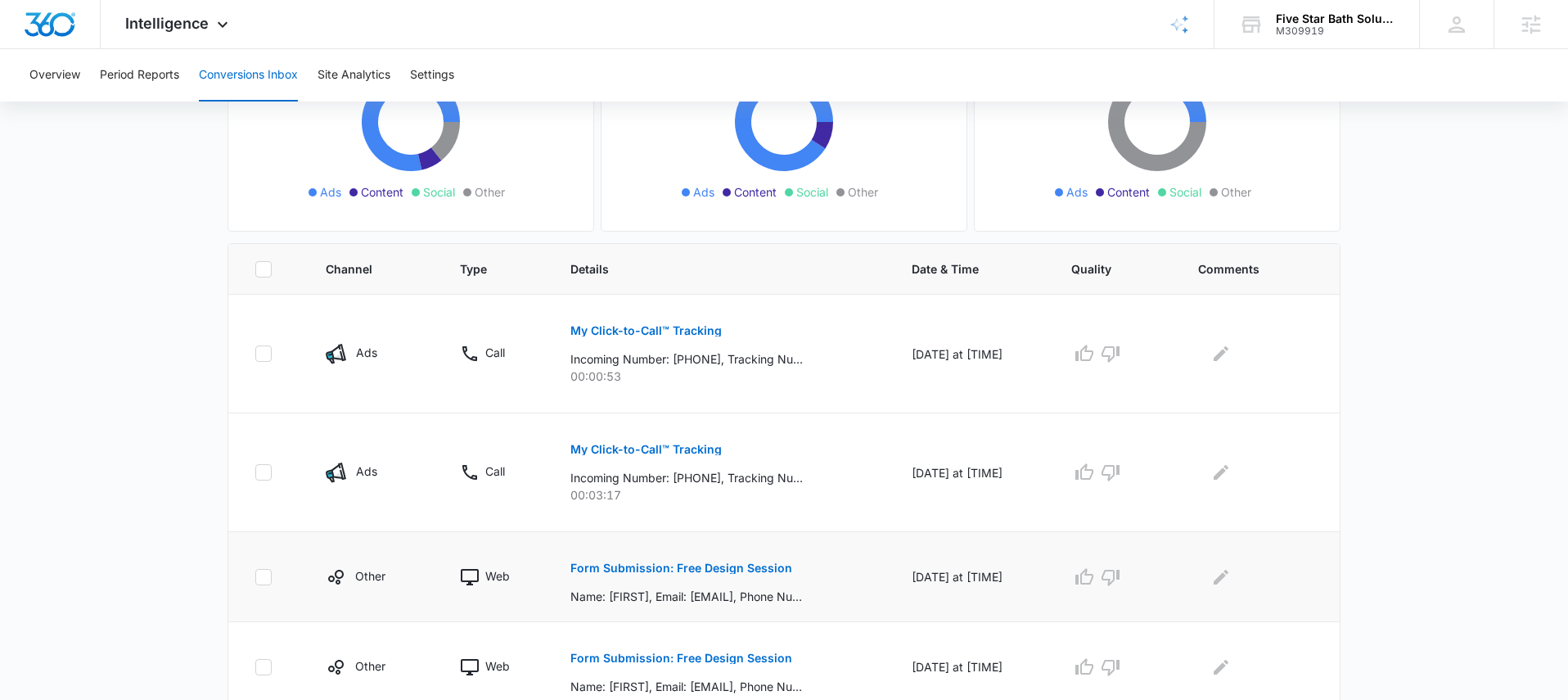 scroll, scrollTop: 284, scrollLeft: 0, axis: vertical 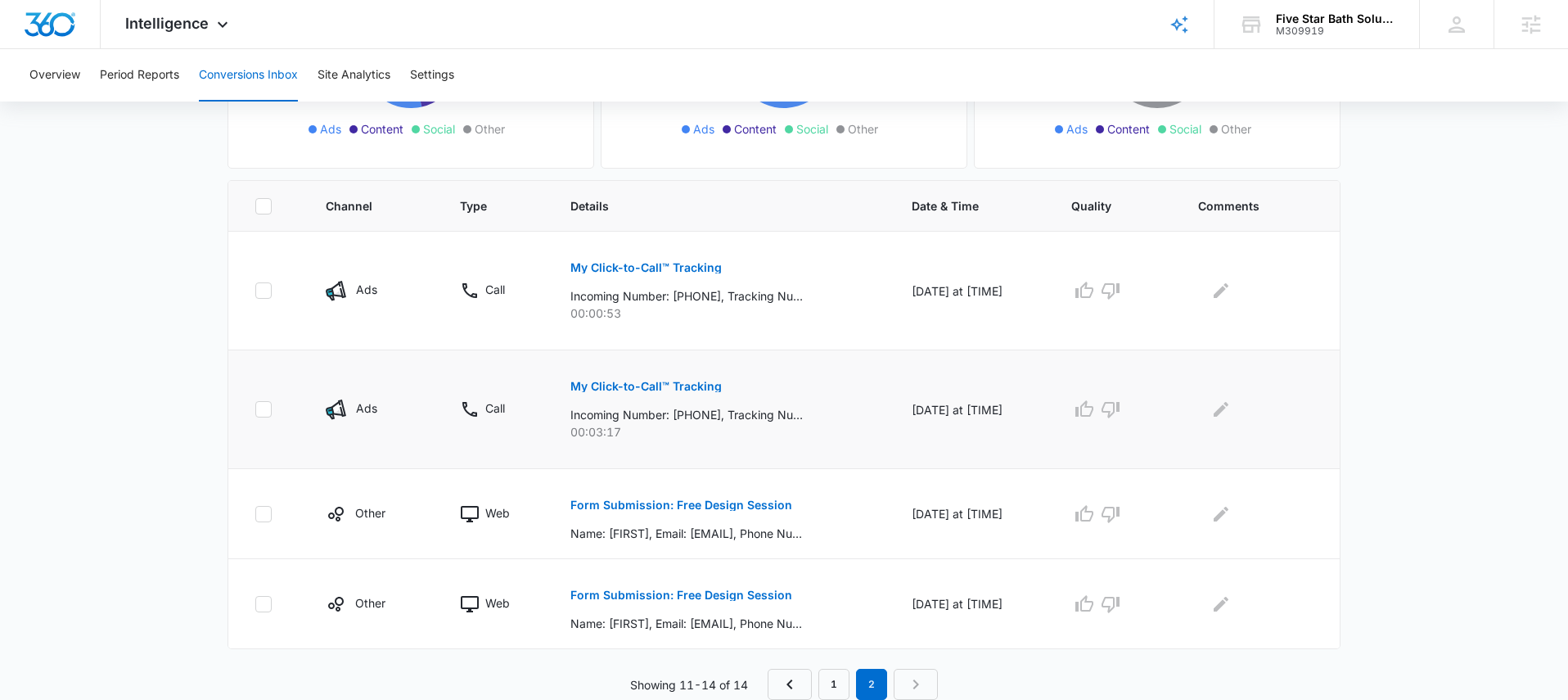 click on "My Click-to-Call™ Tracking" at bounding box center (646, 386) 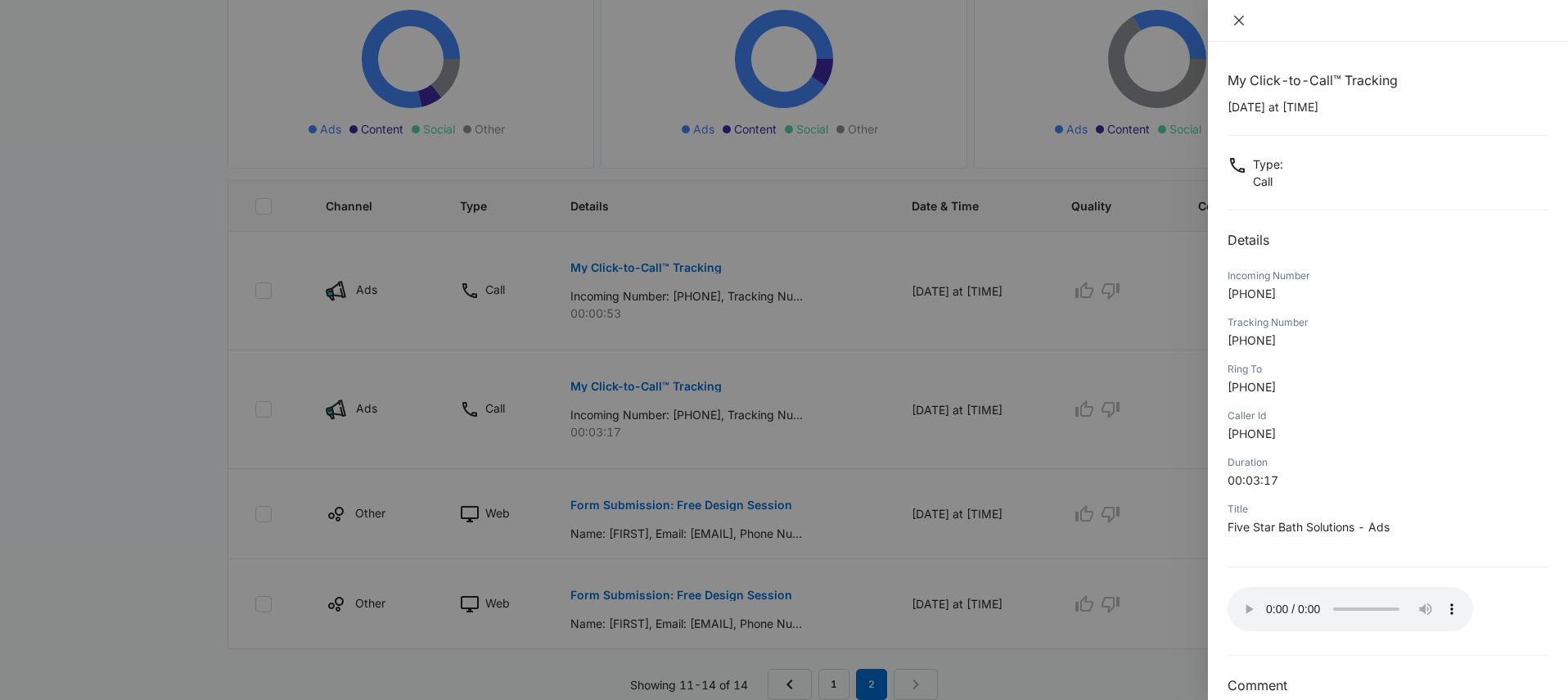 click 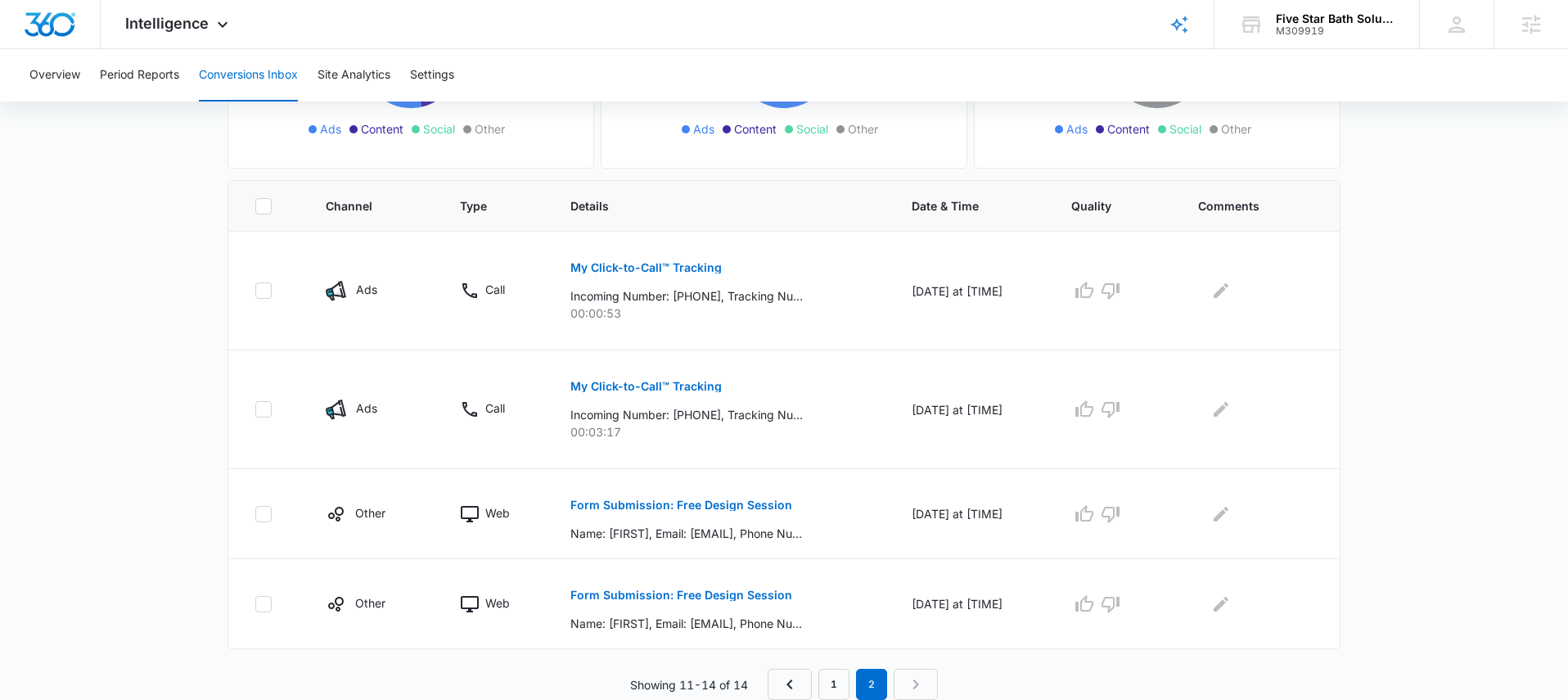click on "1 2" at bounding box center [853, 684] 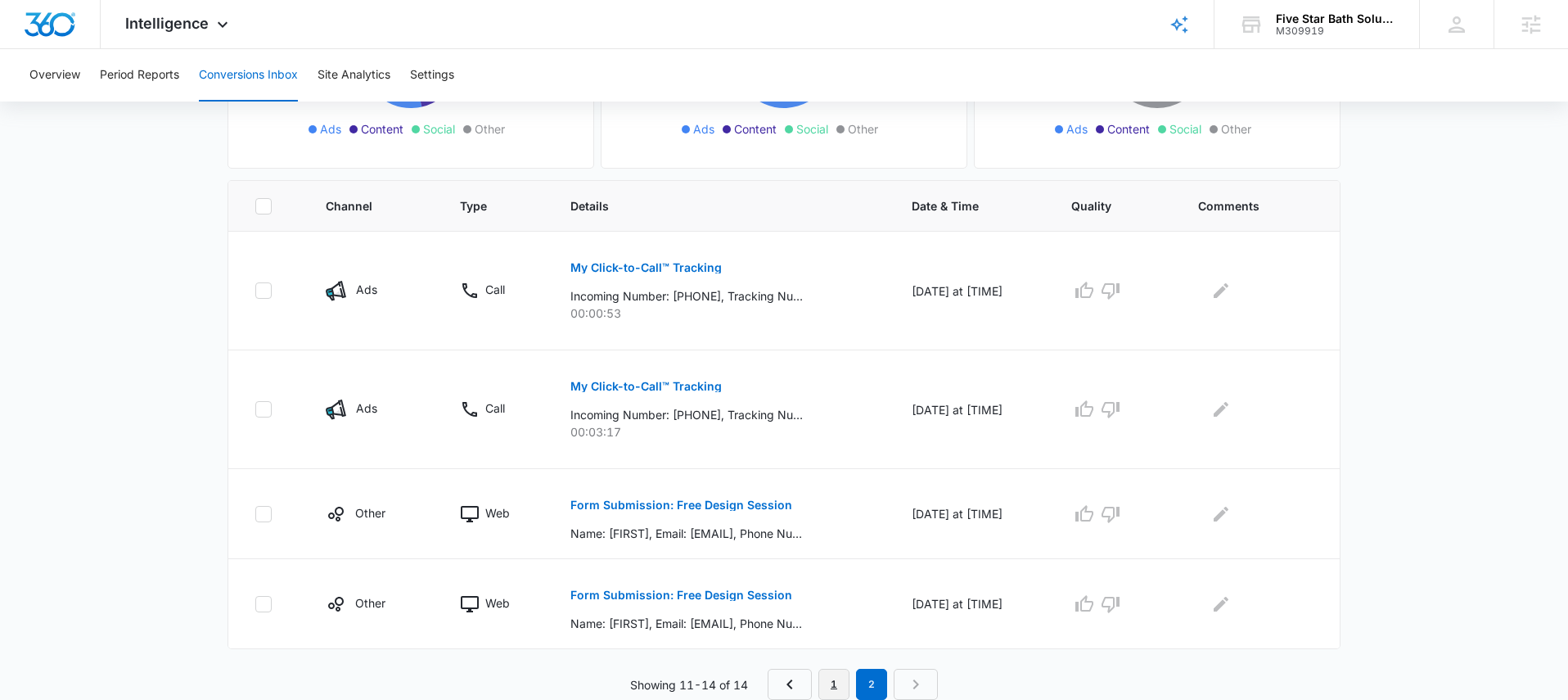 drag, startPoint x: 845, startPoint y: 683, endPoint x: 890, endPoint y: 668, distance: 47.434165 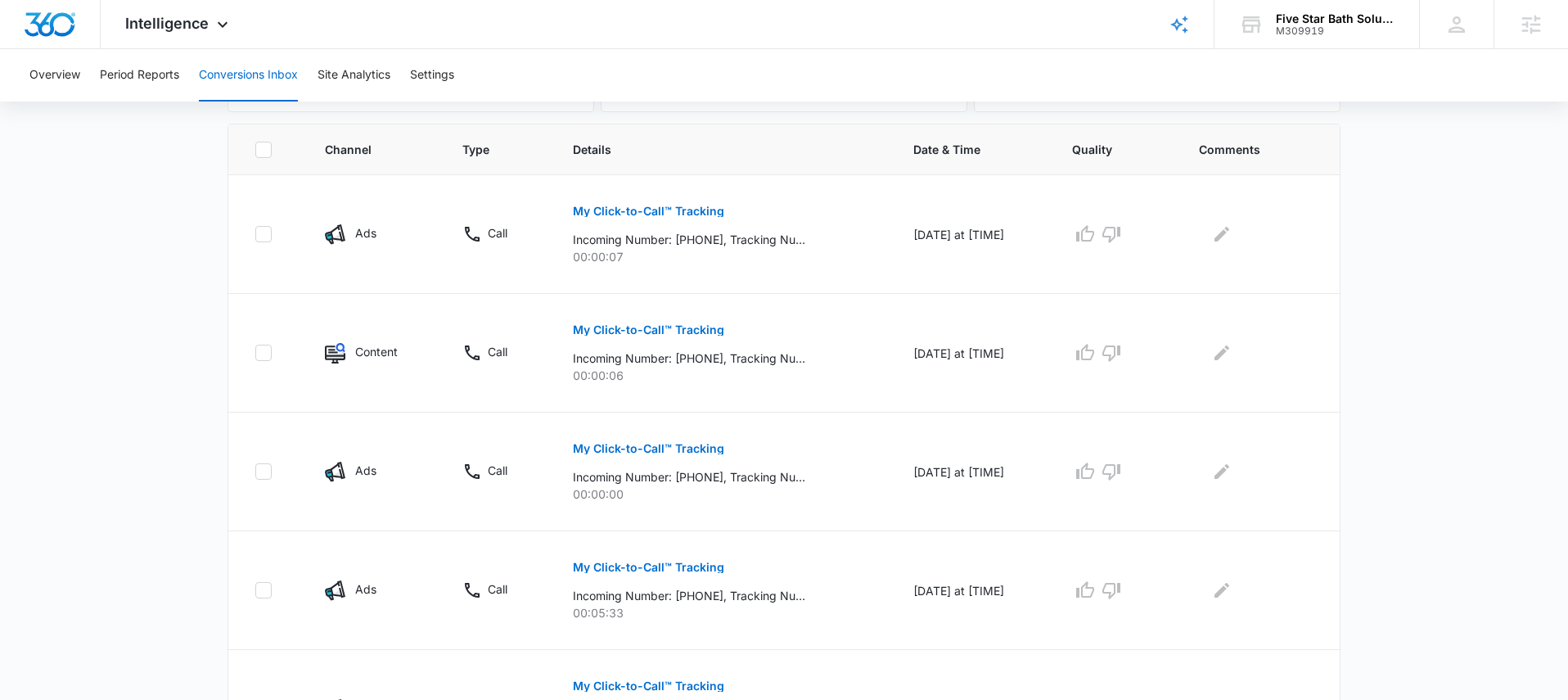 scroll, scrollTop: 0, scrollLeft: 0, axis: both 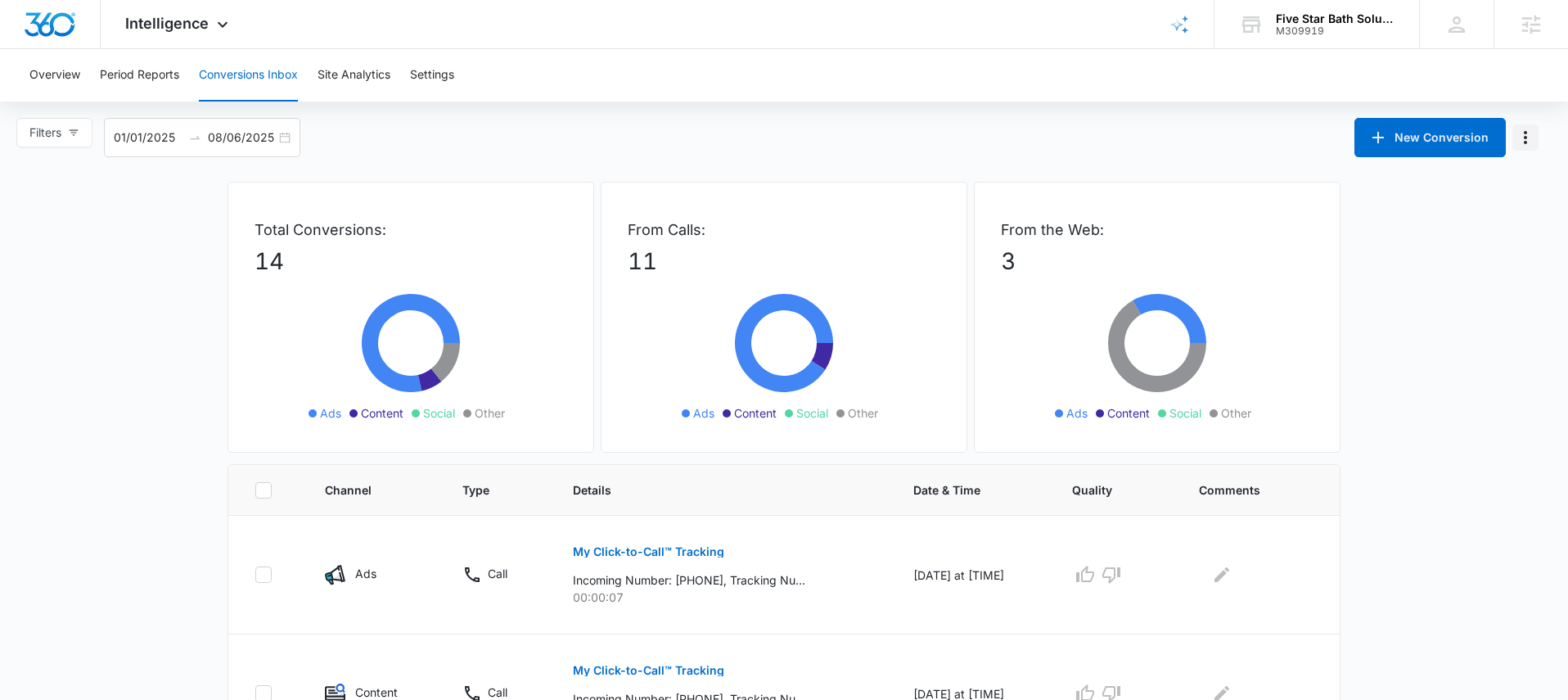 click 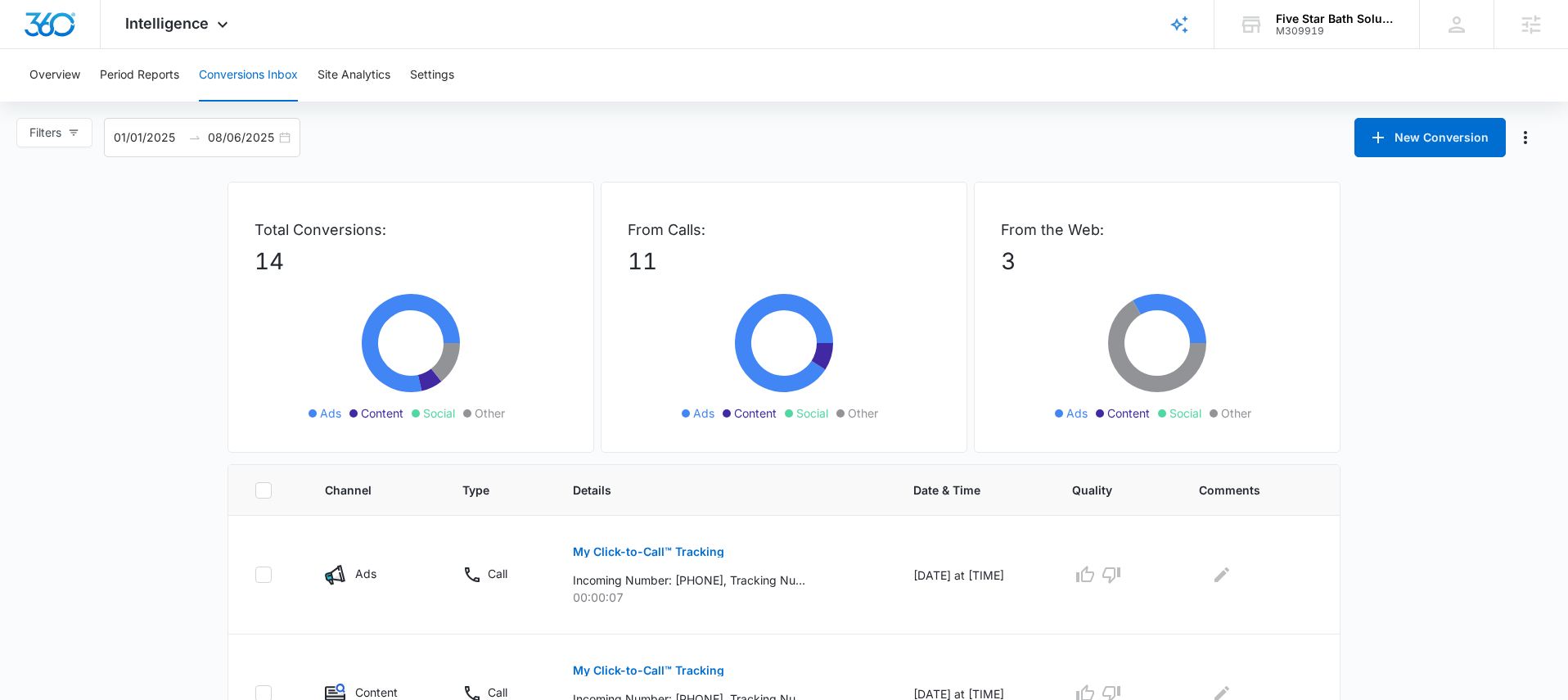 click on "Filters 01/01/2025 08/06/2025 New Conversion Jan 2025 Su Mo Tu We Th Fr Sa 29 30 31 1 2 3 4 5 6 7 8 9 10 11 12 13 14 15 16 17 18 19 20 21 22 23 24 25 26 27 28 29 30 31 1 2 3 4 5 6 7 8 Feb 2025 Su Mo Tu We Th Fr Sa 26 27 28 29 30 31 1 2 3 4 5 6 7 8 9 10 11 12 13 14 15 16 17 18 19 20 21 22 23 24 25 26 27 28 1 2 3 4 5 6 7 8 Last  Week Last 2 Weeks Last 30 Days Last 60 Days Last 90 Days Last 180 Days Month to Date Year to Date Total Conversions: 14 Ads Content Social Other From Calls: 11 Ads Content Social Other From the Web: 3 Ads Content Social Other Channel Type Details Date & Time Quality Comments Ads Call My Click-to-Call™ Tracking Incoming Number: +17134711736, Tracking Number: +19122095878, Ring To: +19122920697, Caller Id: +17134711736, Duration: 00:00:07, Title: Five Star Bath Solutions - Ads 00:00:07 07/16/25 at 10:59am Content Call My Click-to-Call™ Tracking 00:00:06 07/09/25 at 10:13am Ads Call My Click-to-Call™ Tracking 00:00:00 06/23/25 at 11:27am Ads Call My Click-to-Call™ Tracking 00:05:33" at bounding box center (784, 921) 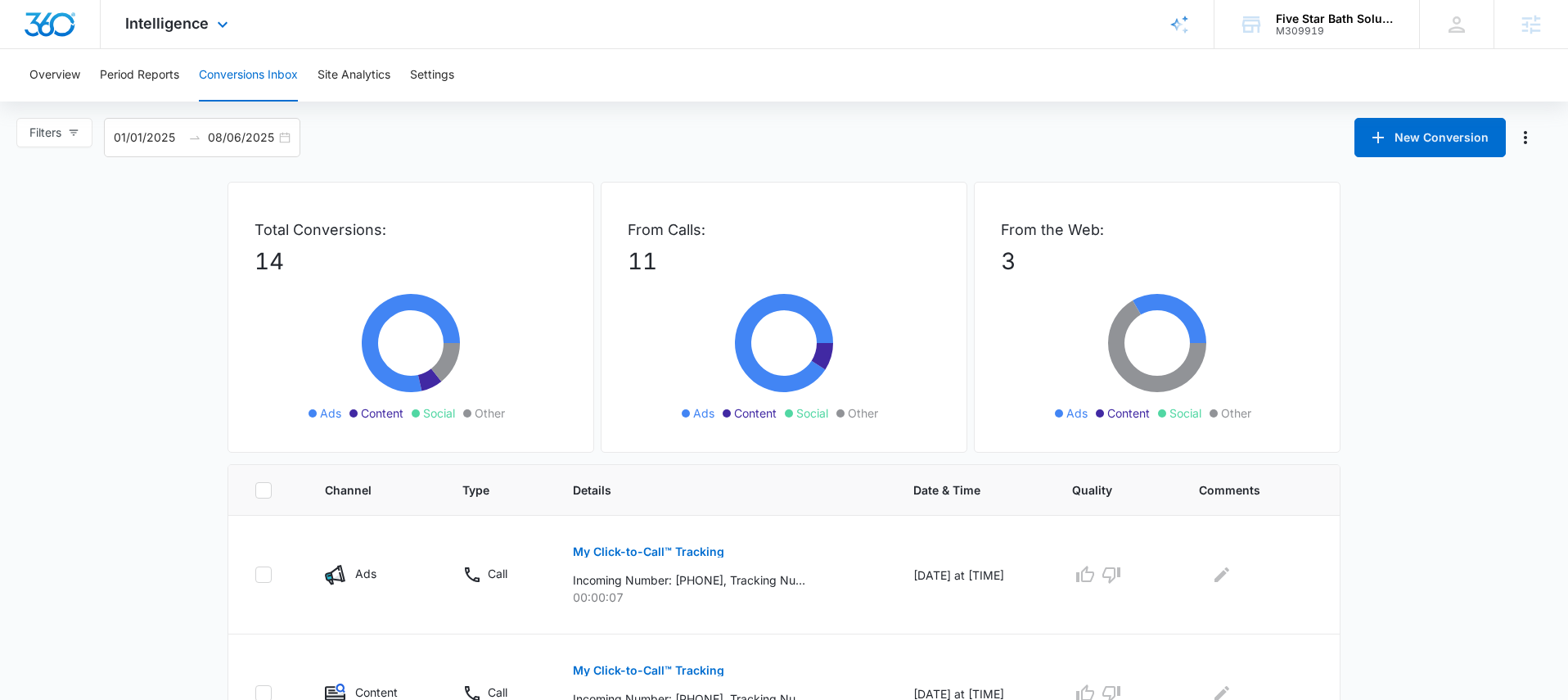 click on "Intelligence Apps Reputation Websites Forms CRM Email Social Payments POS Content Ads Intelligence Files Brand Settings" at bounding box center (178, 24) 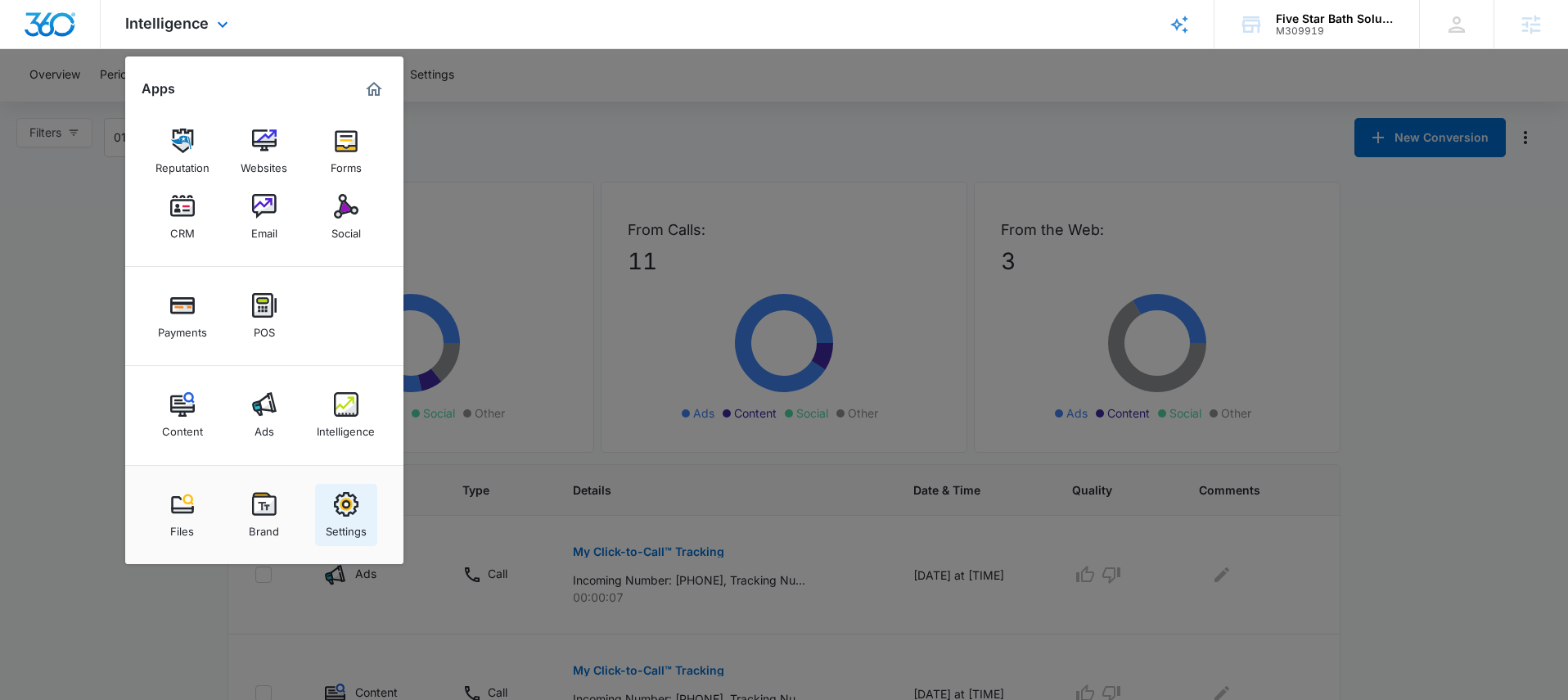 click at bounding box center (346, 504) 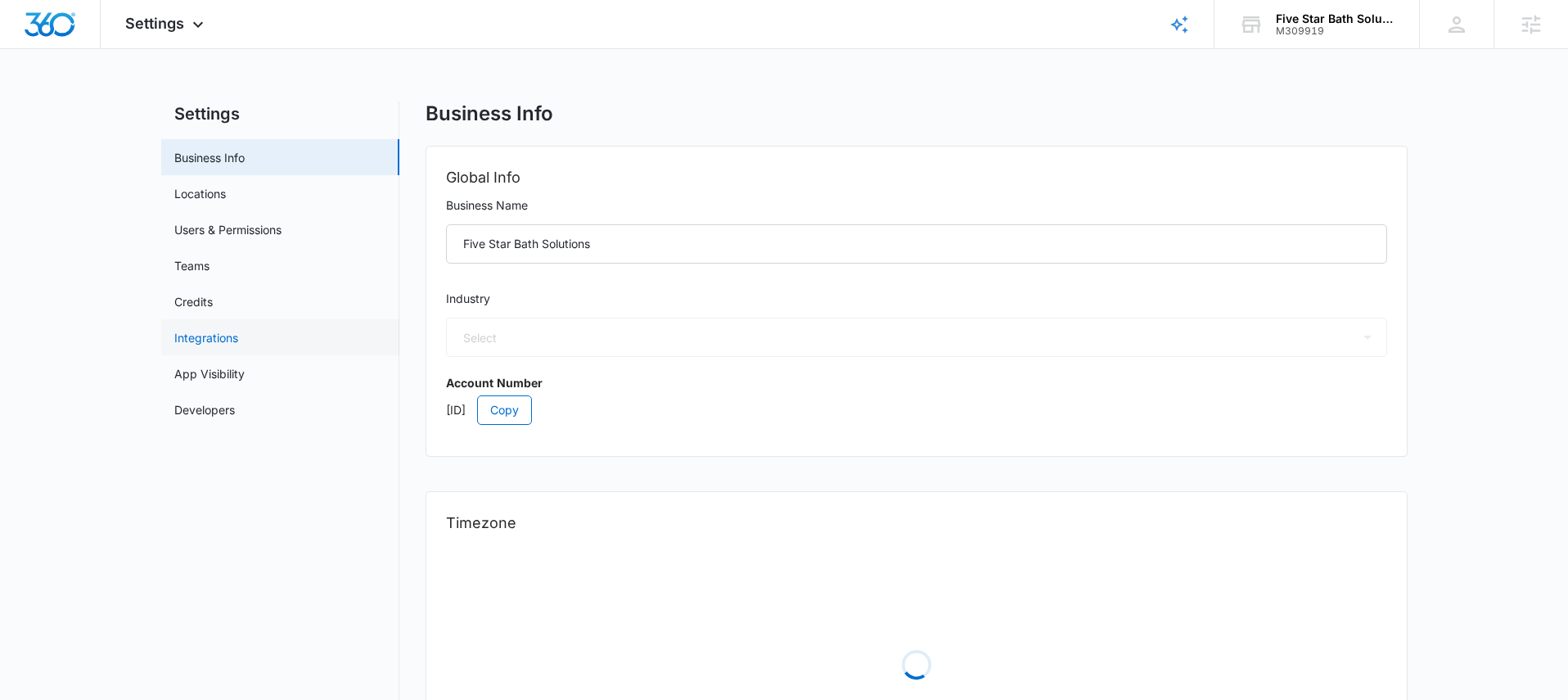 select on "US" 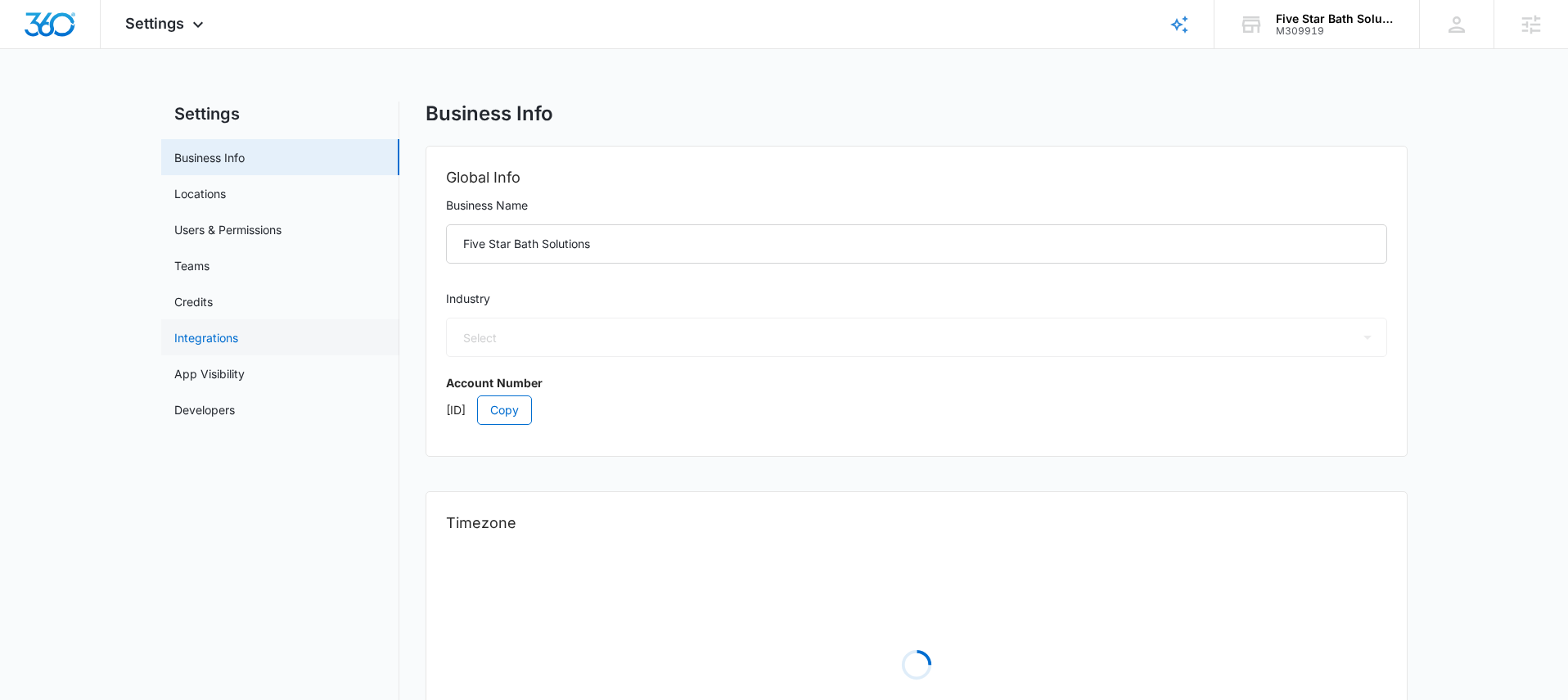 select on "America/Denver" 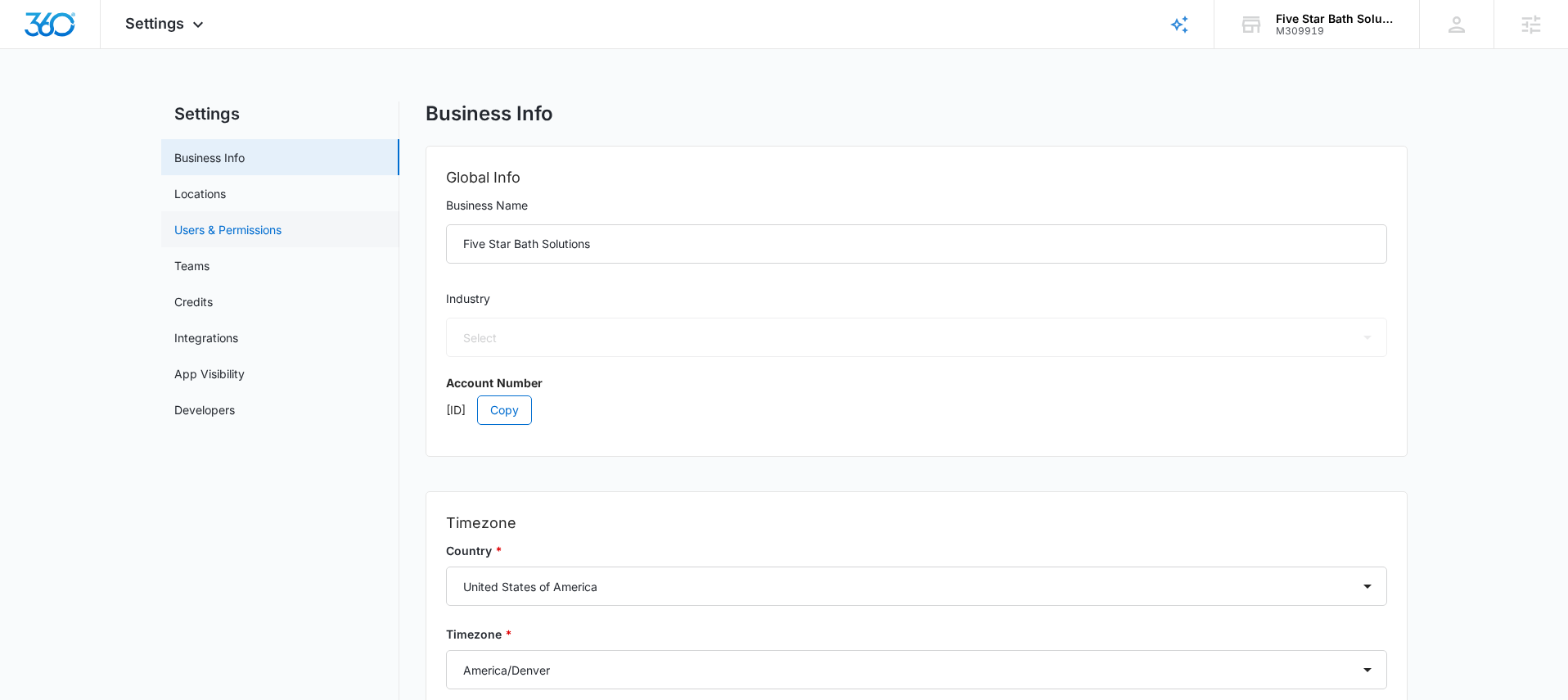select on "4" 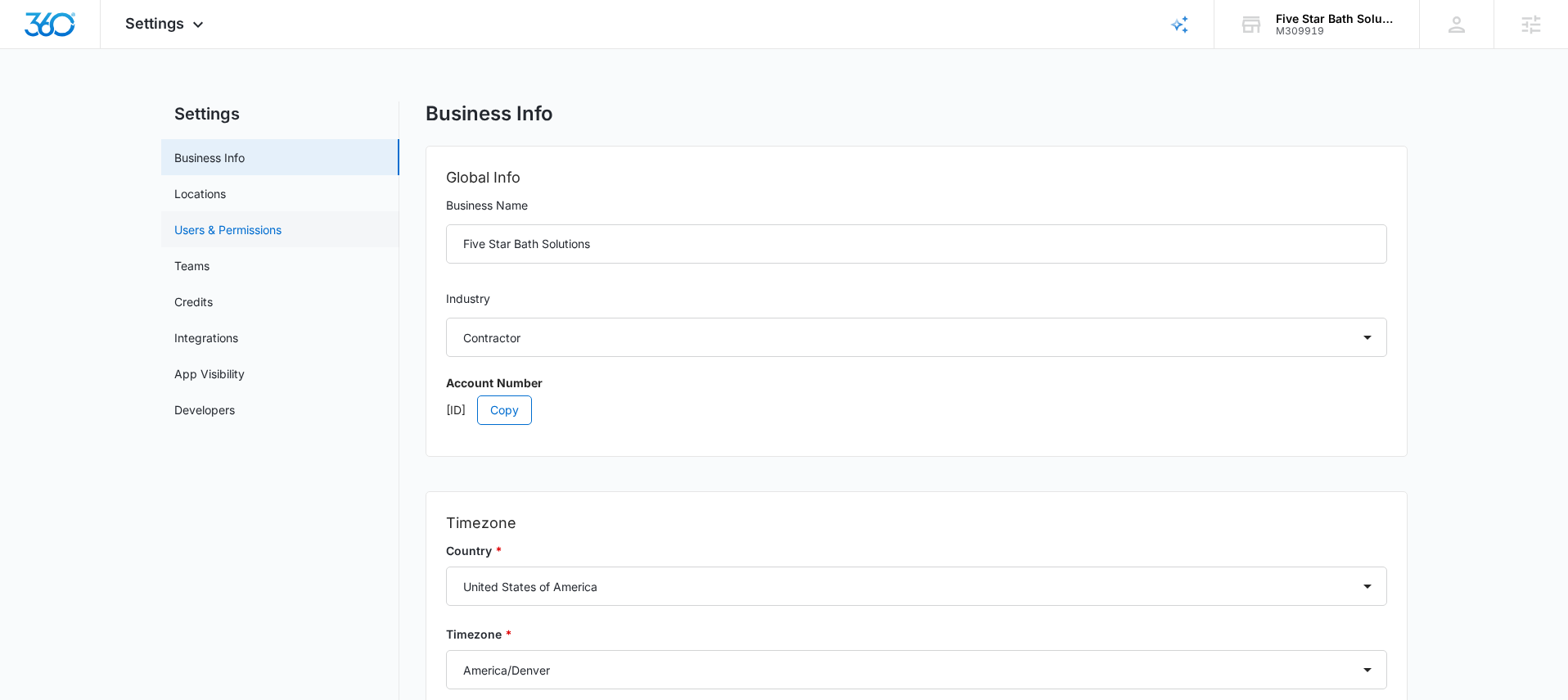 click on "Users & Permissions" at bounding box center (228, 229) 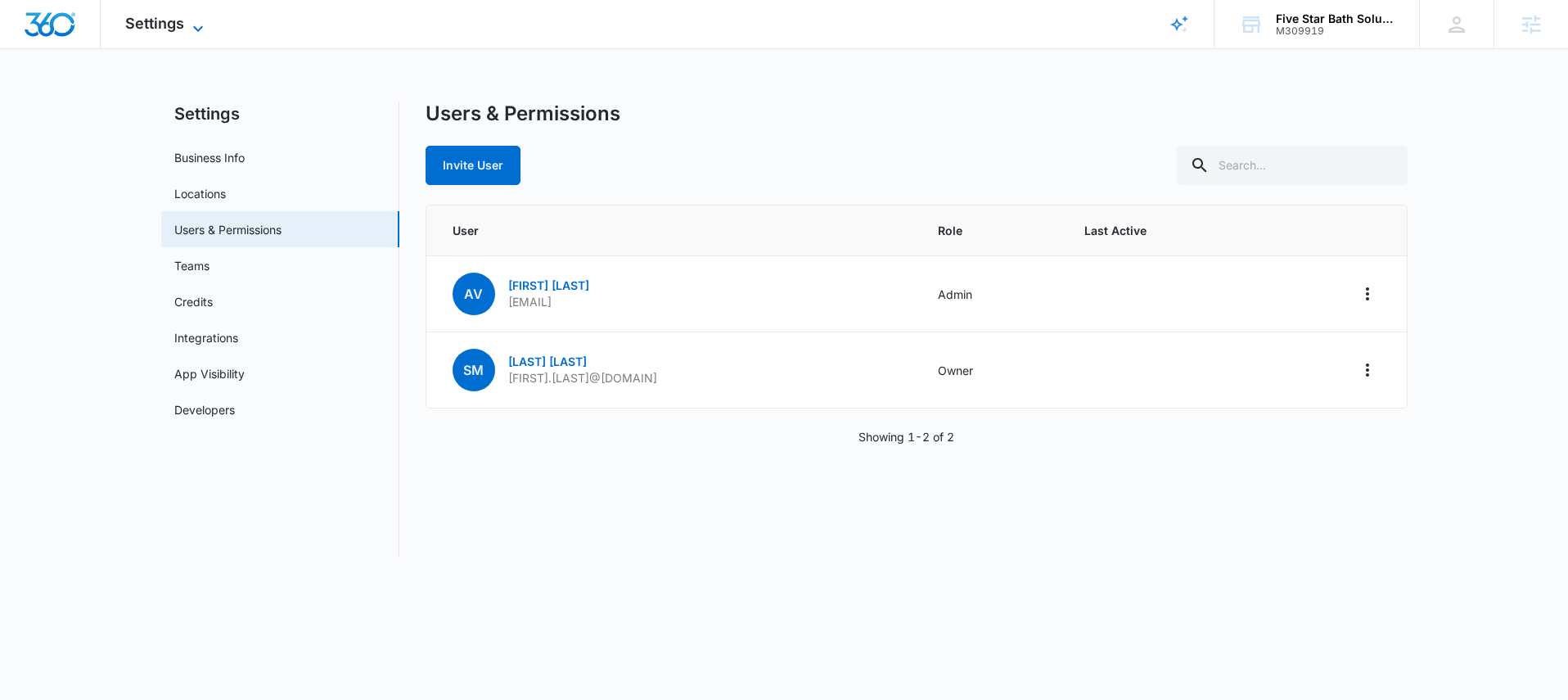 click on "Settings" at bounding box center [155, 23] 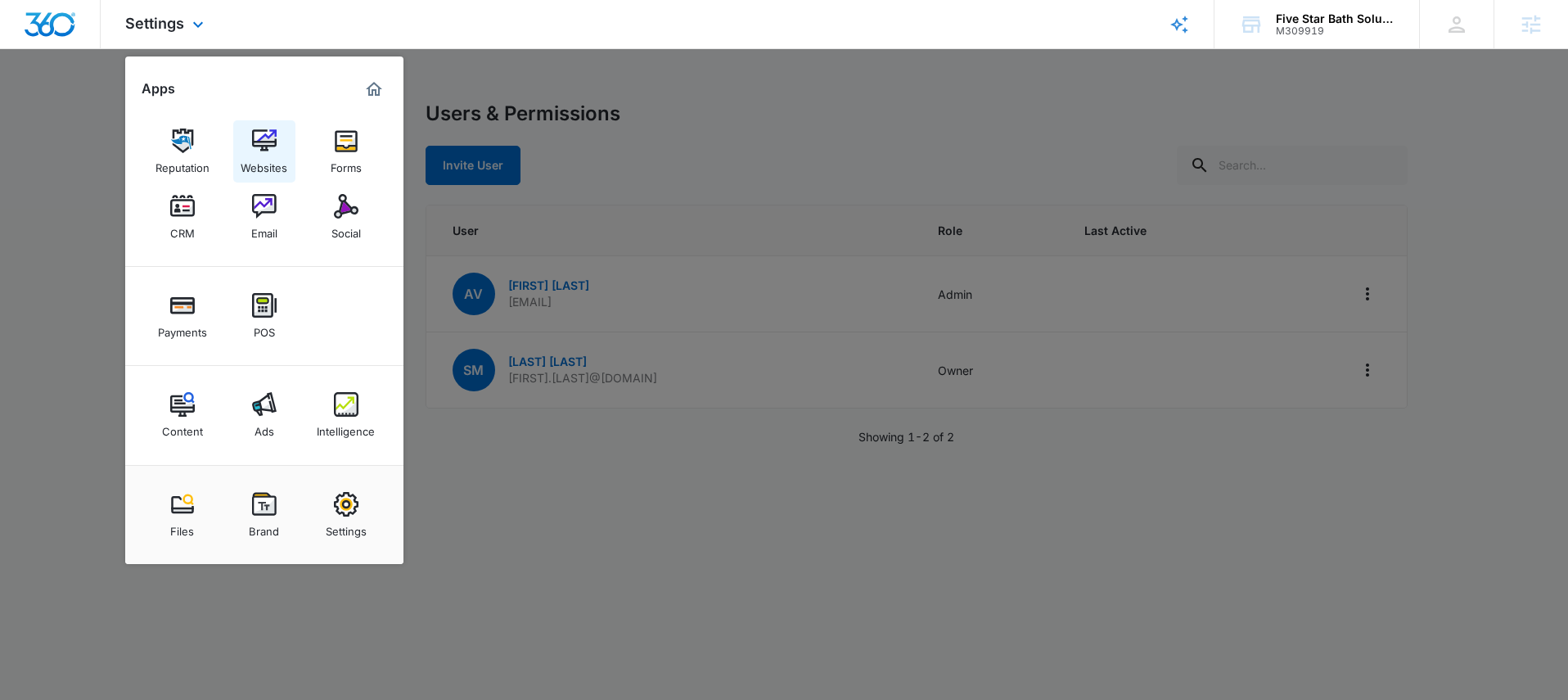 click at bounding box center (264, 141) 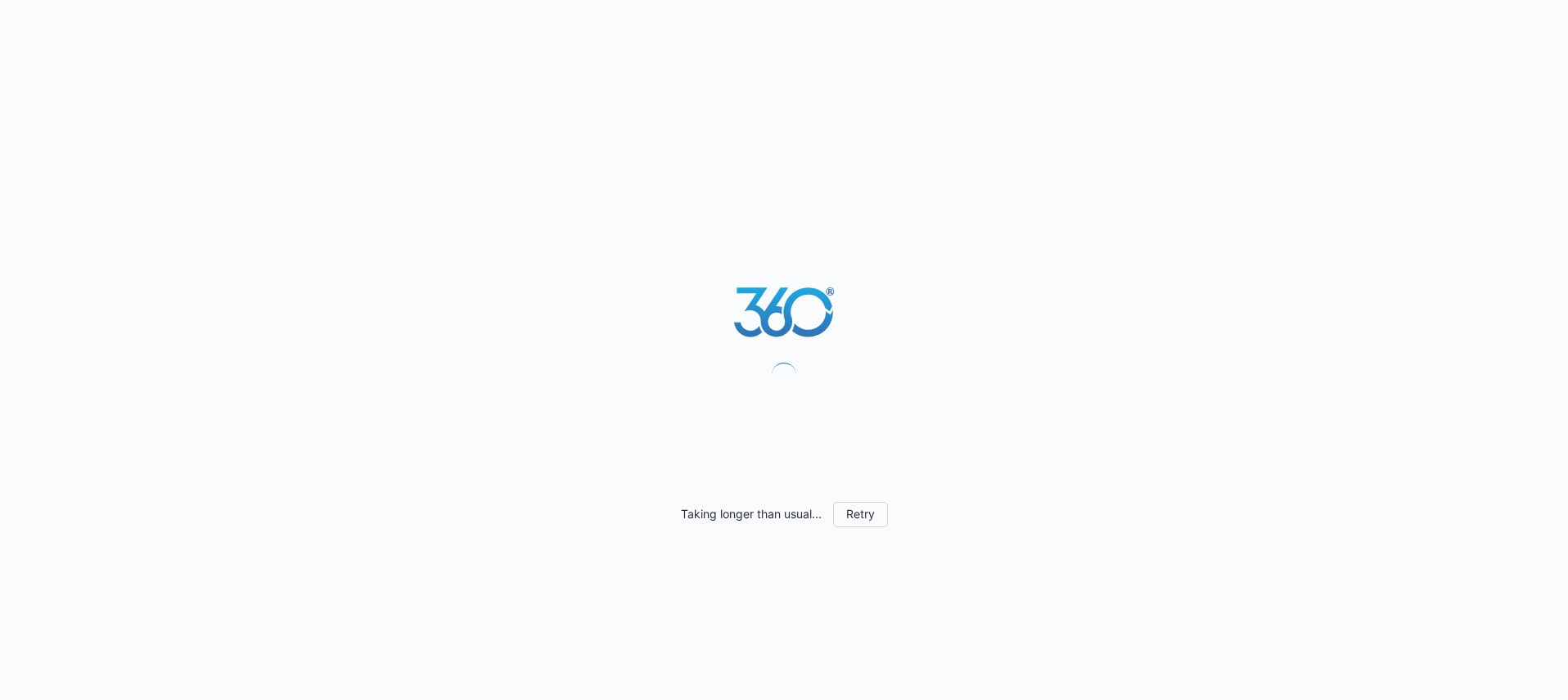 scroll, scrollTop: 0, scrollLeft: 0, axis: both 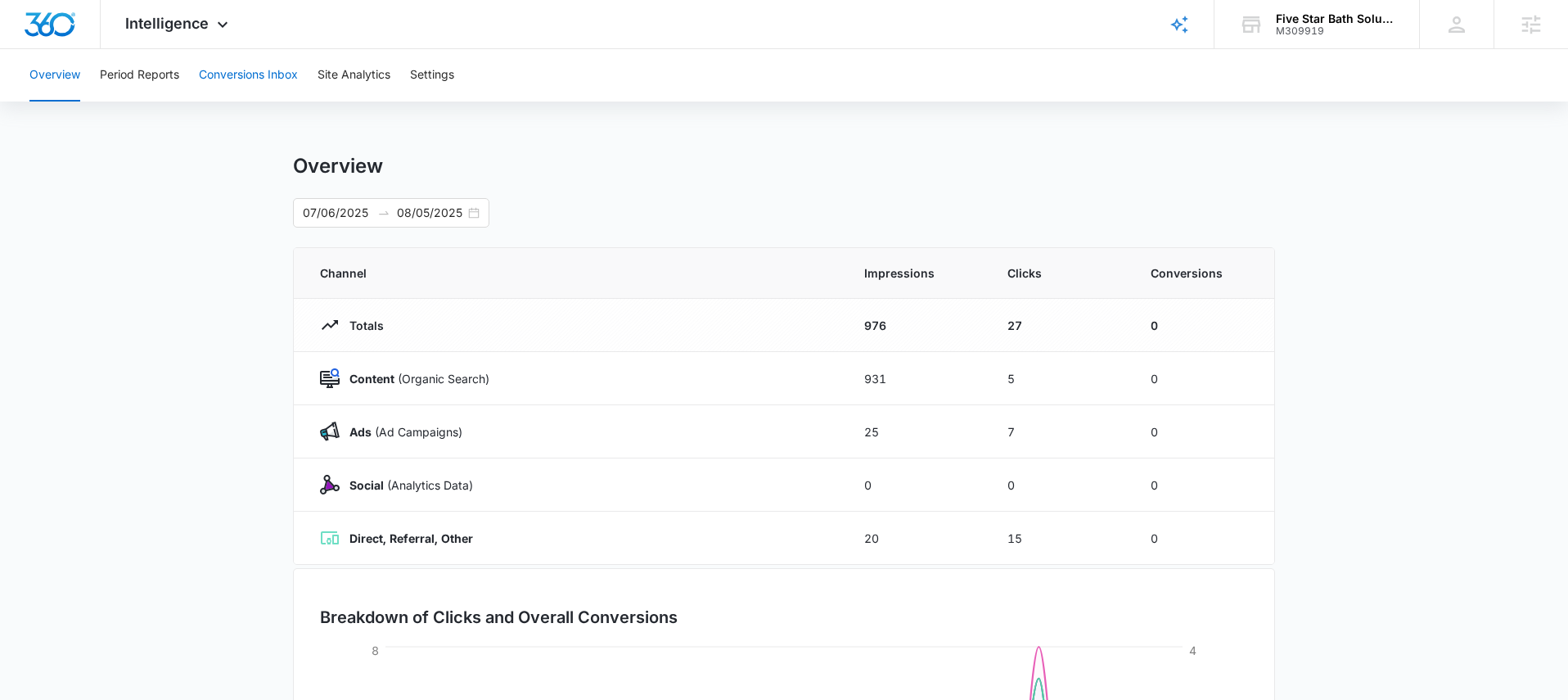 click on "Conversions Inbox" at bounding box center [248, 75] 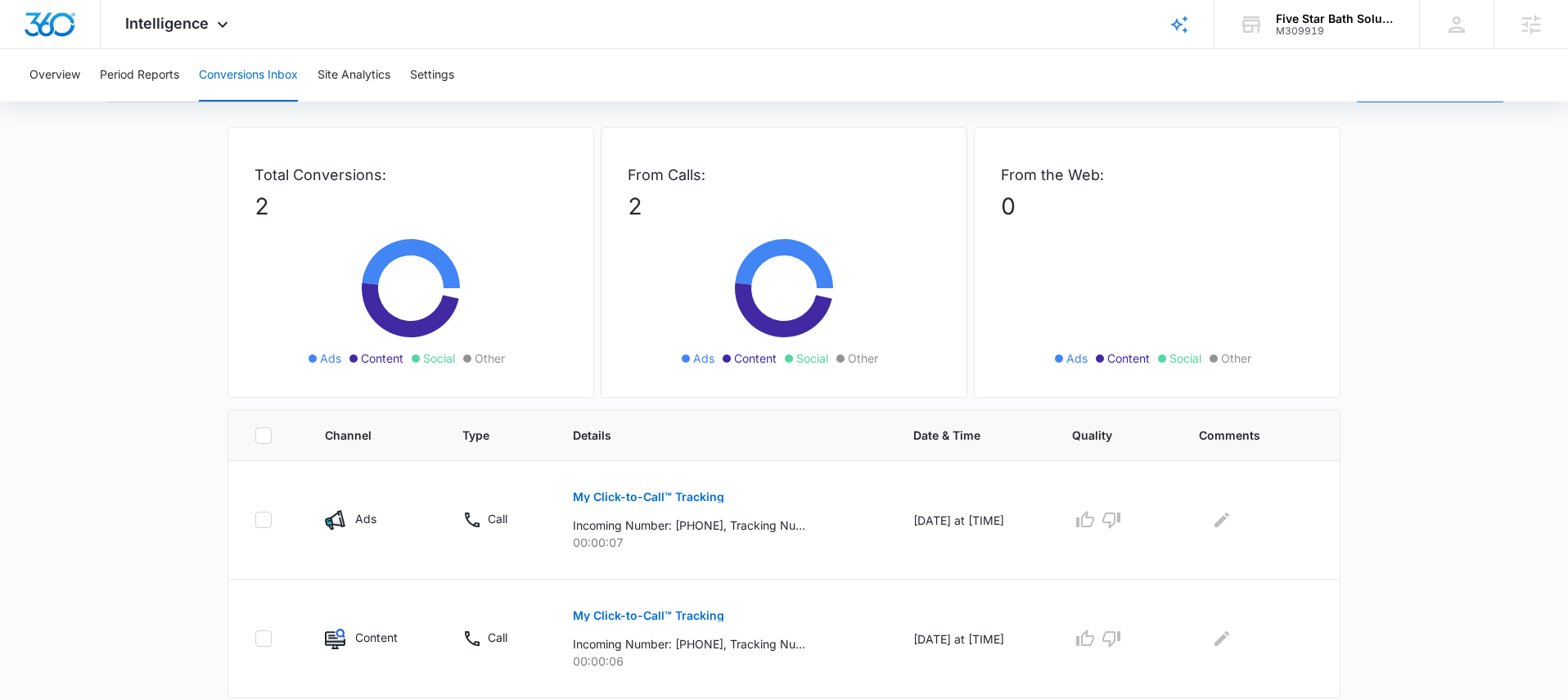 scroll, scrollTop: 0, scrollLeft: 0, axis: both 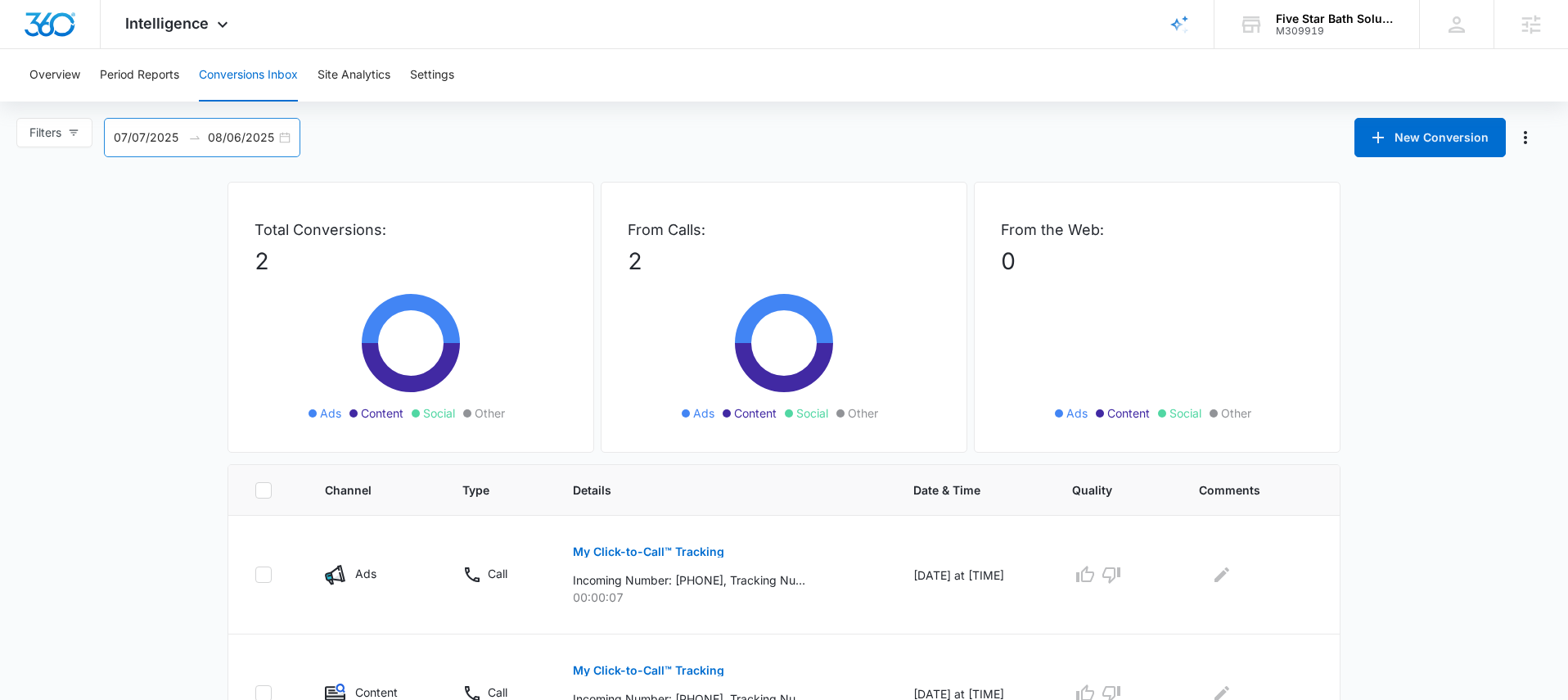 click on "07/07/2025 08/06/2025" at bounding box center (202, 138) 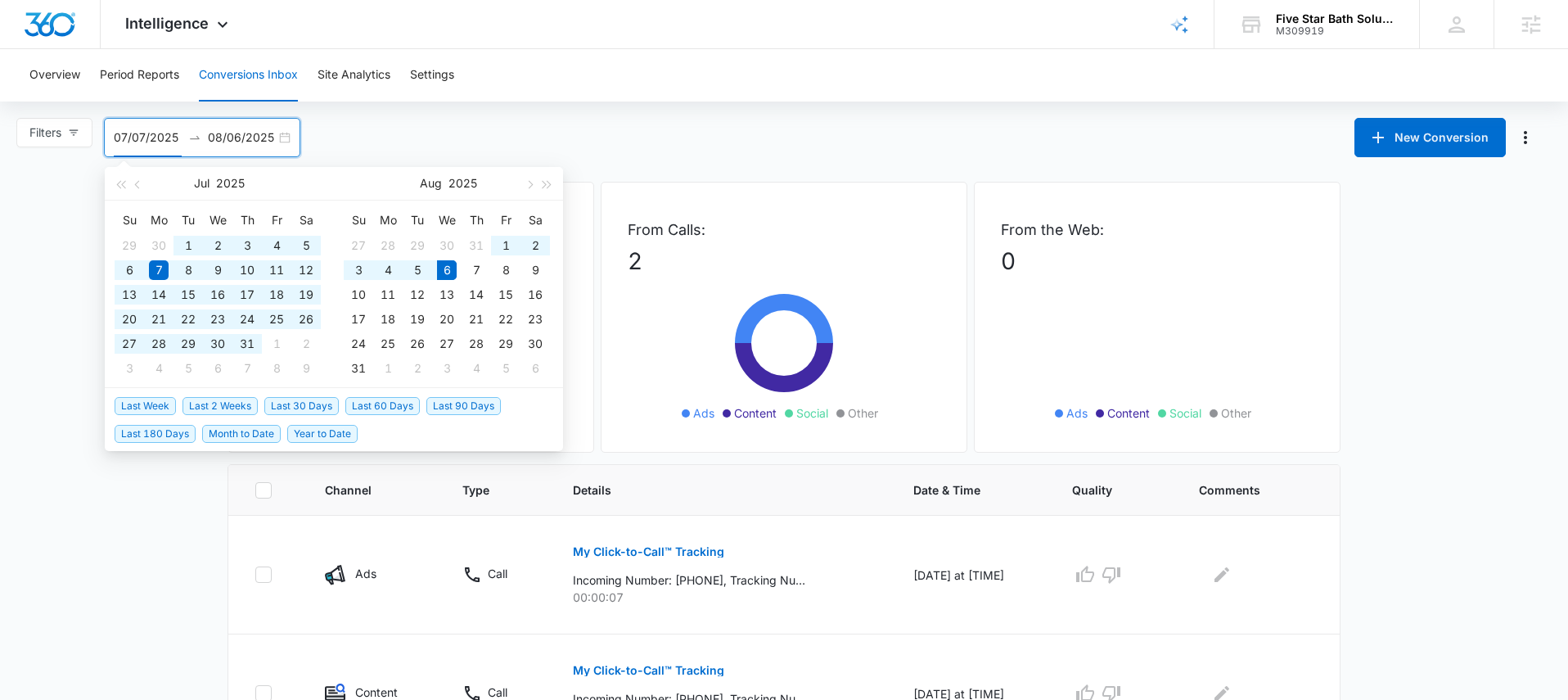 click on "Year to Date" at bounding box center [322, 434] 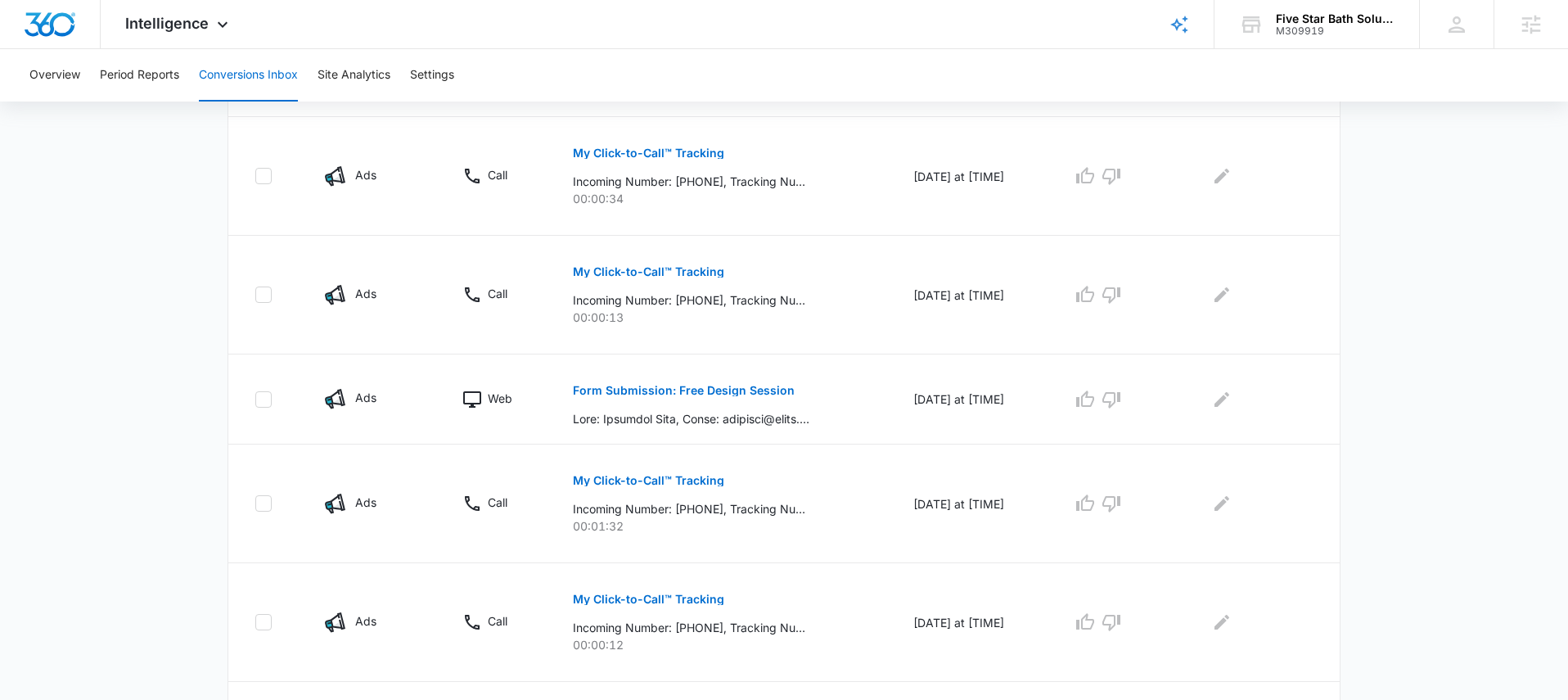 scroll, scrollTop: 1025, scrollLeft: 0, axis: vertical 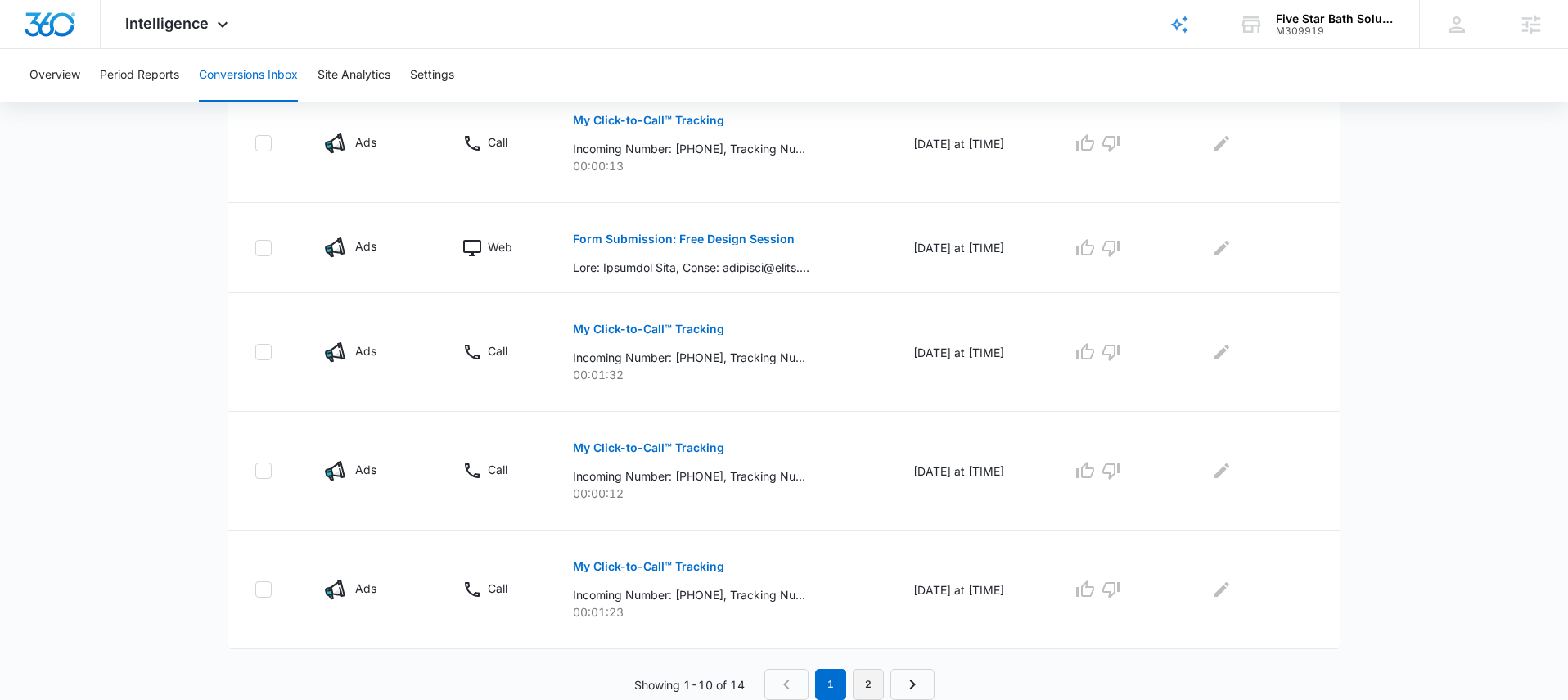 click on "2" at bounding box center (868, 684) 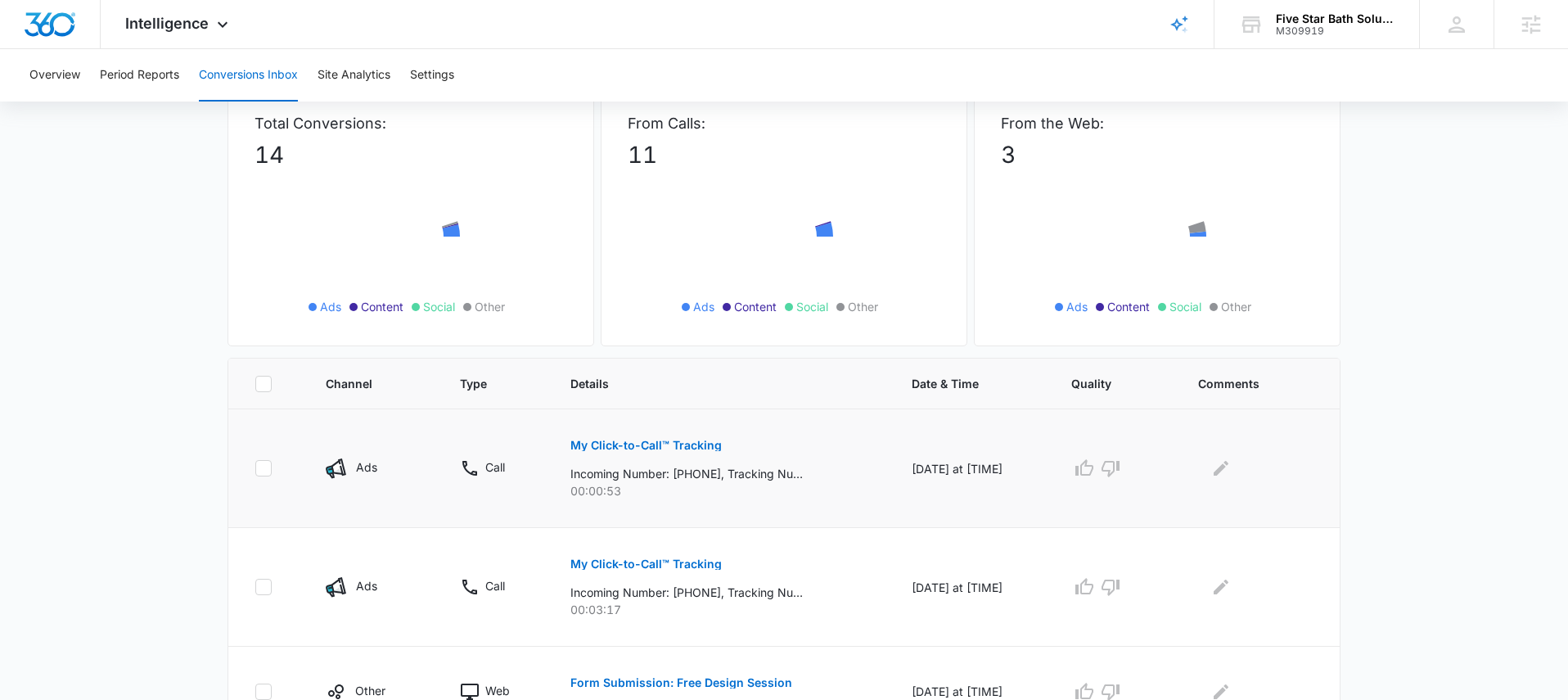 scroll, scrollTop: 284, scrollLeft: 0, axis: vertical 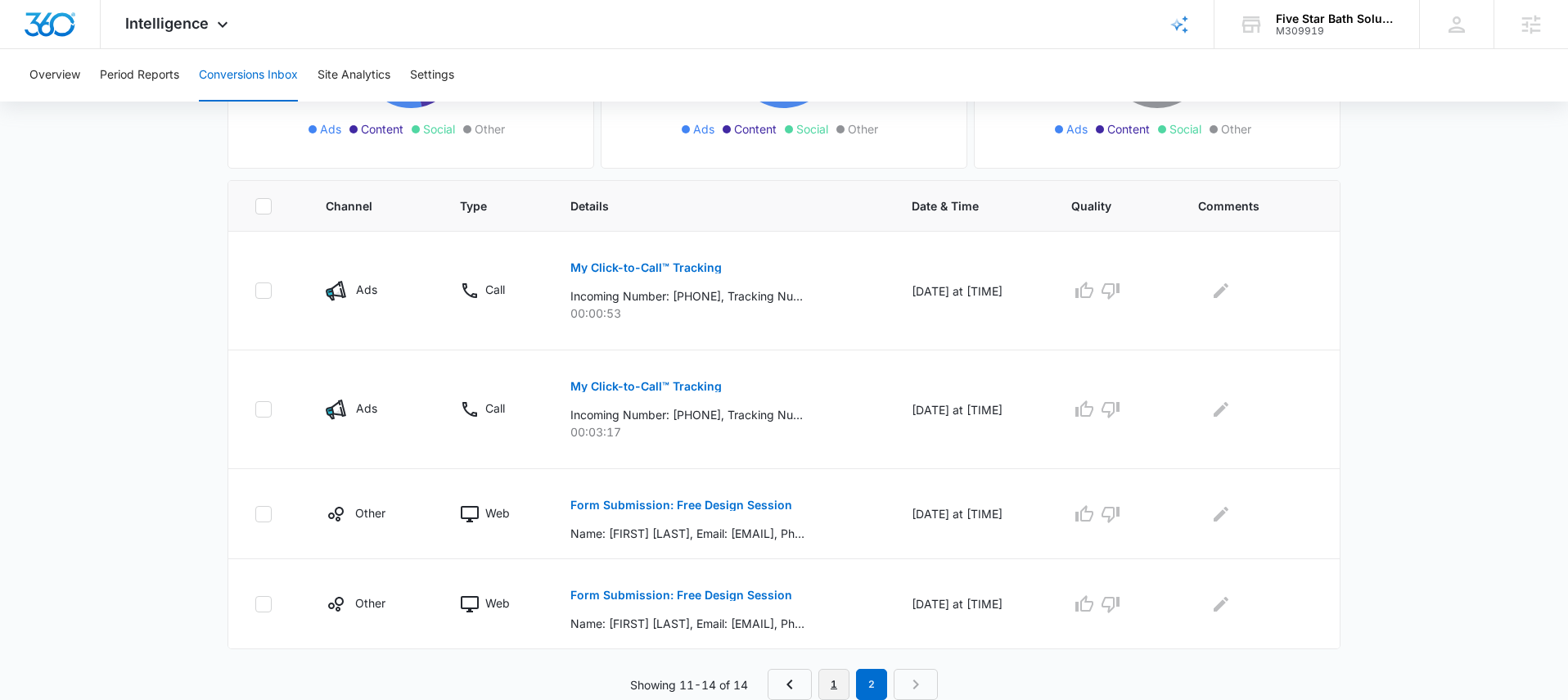 click on "1" at bounding box center [834, 684] 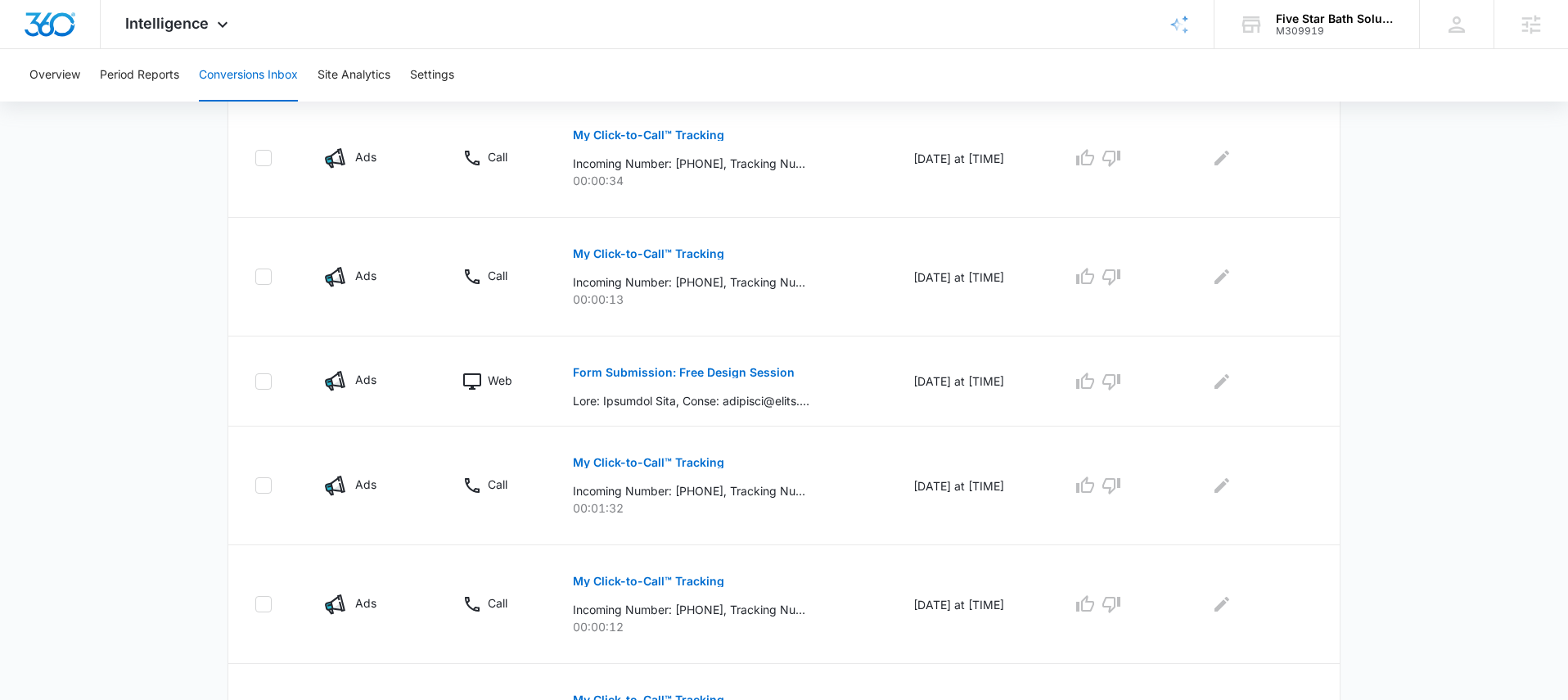 scroll, scrollTop: 888, scrollLeft: 0, axis: vertical 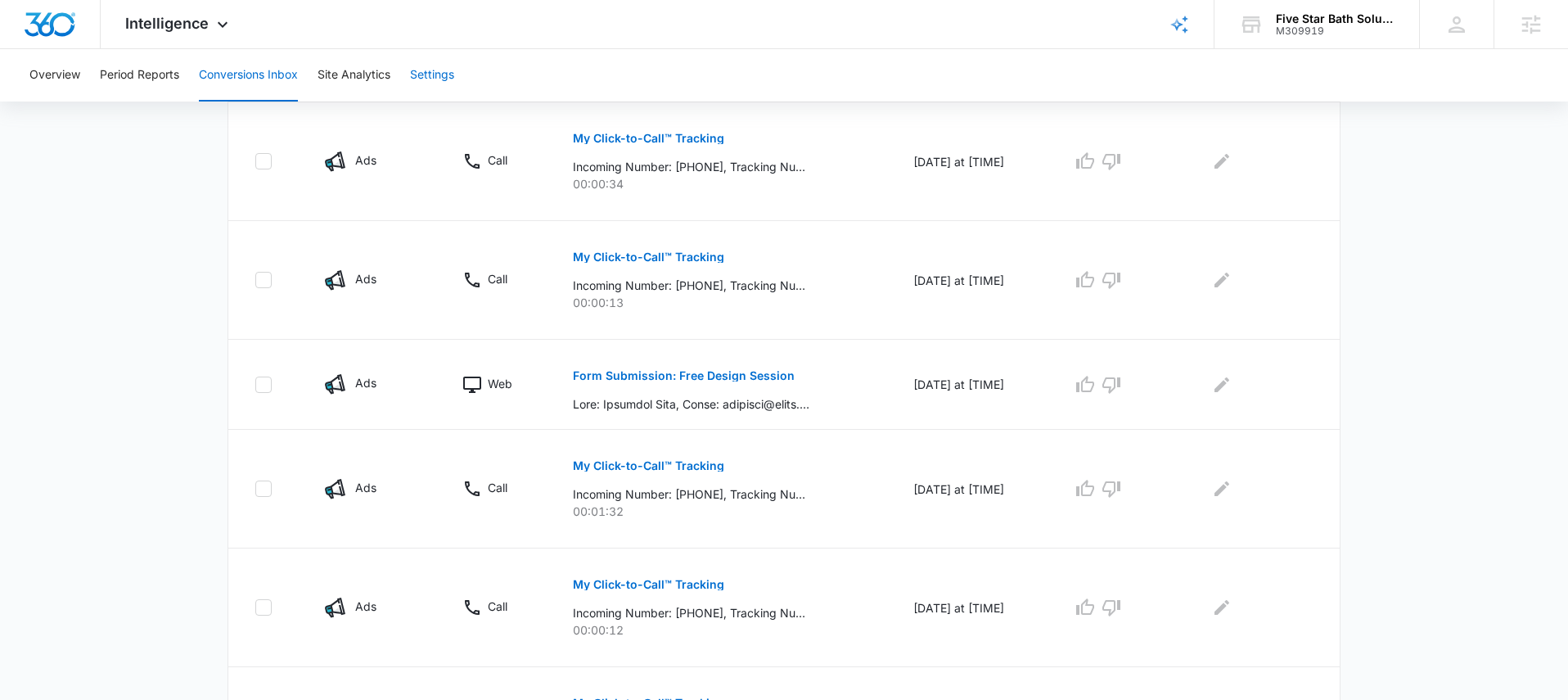 click on "Settings" at bounding box center (432, 75) 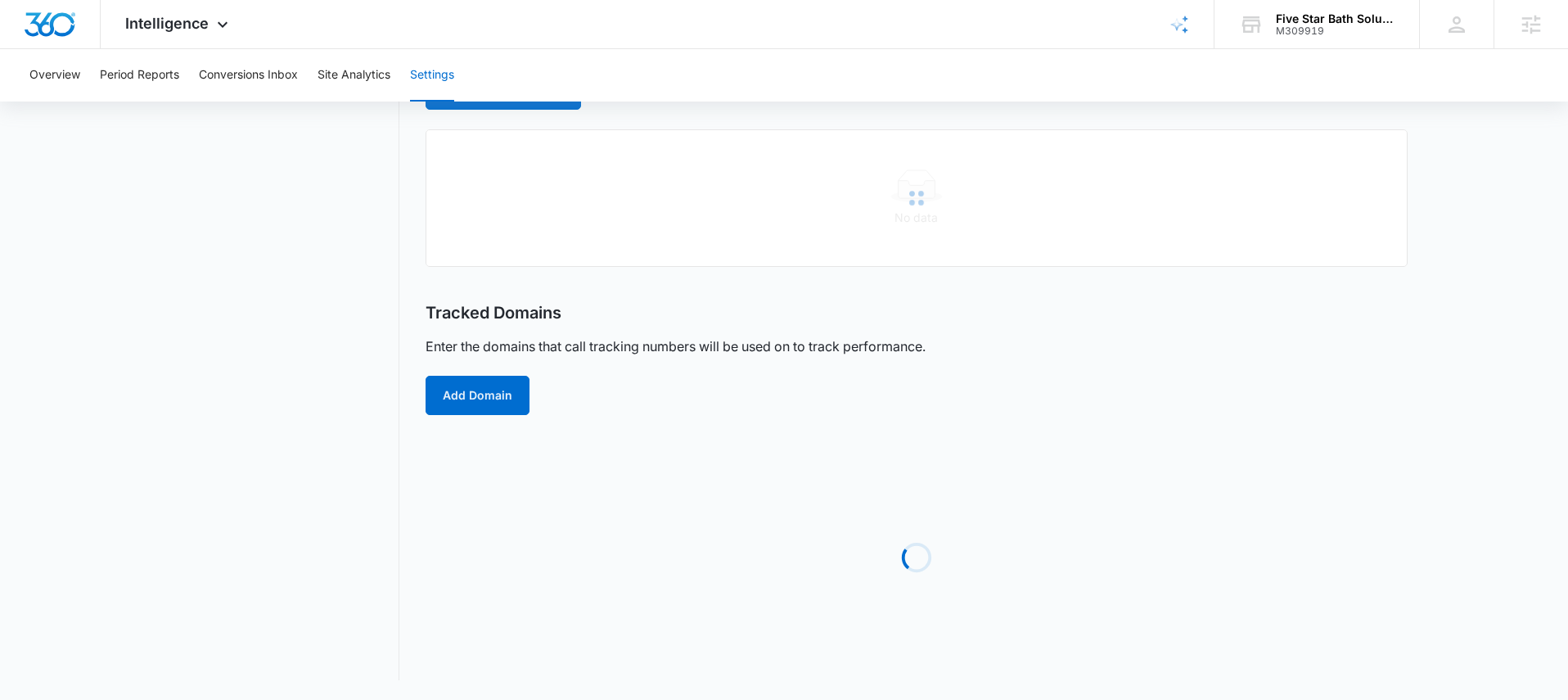 scroll, scrollTop: 0, scrollLeft: 0, axis: both 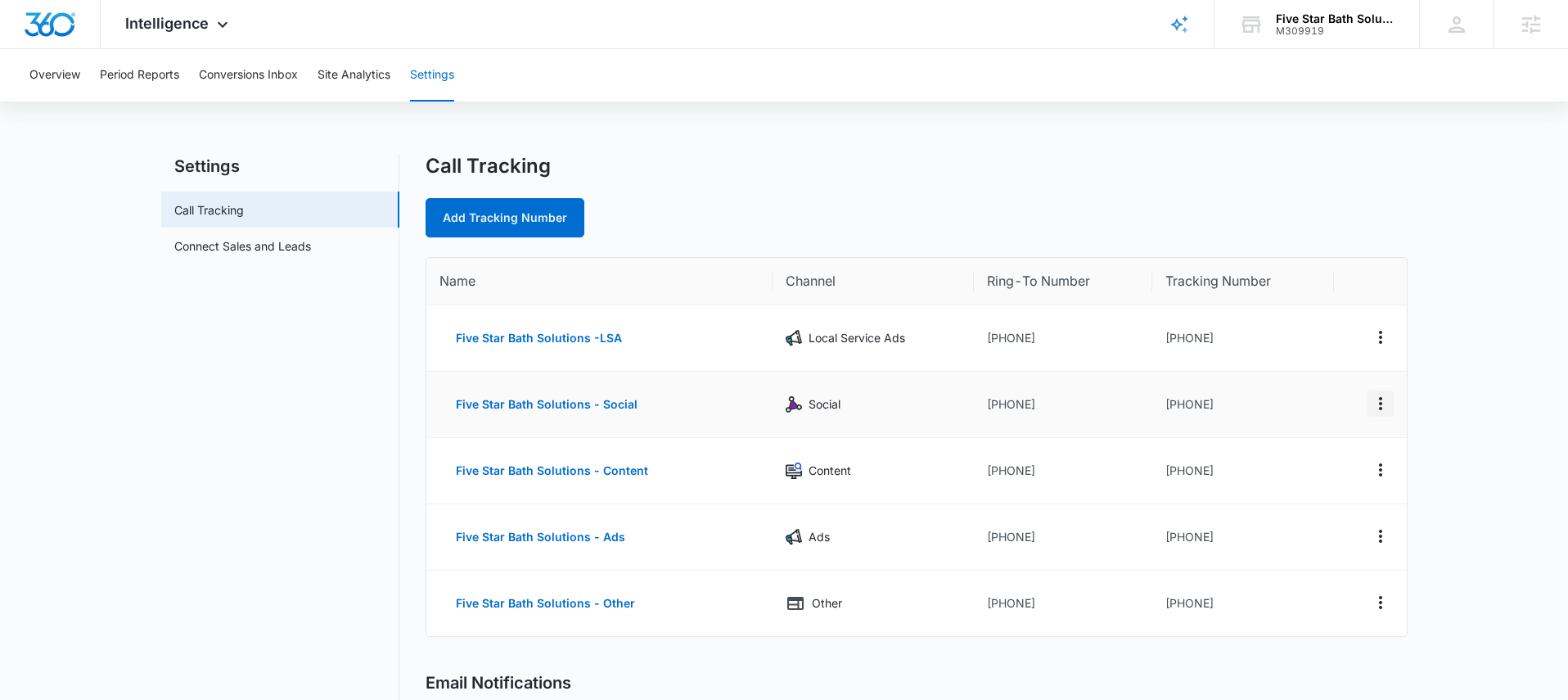 click 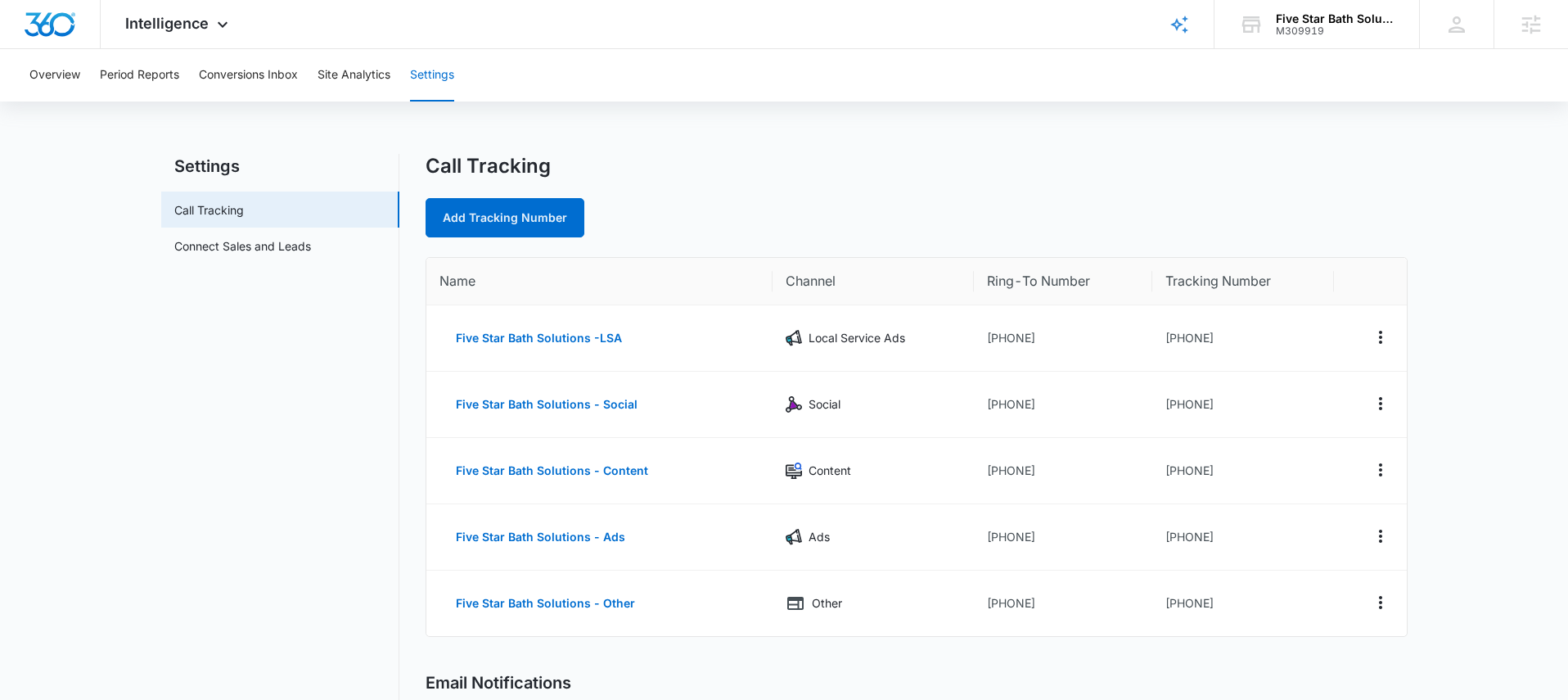 click on "Settings Call Tracking Connect Sales and Leads Call Tracking Add Tracking Number Name Channel Ring-To Number Tracking Number           Five Star Bath Solutions -LSA Local Service Ads +19125579730 +19122084914 Five Star Bath Solutions - Social Social +19122920697 +19122086937 Five Star Bath Solutions - Content Content +19122920697 +19122095579 Five Star Bath Solutions - Ads Ads +19122920697 +19122095878 Five Star Bath Solutions - Other Other +19122920697 +19122099738 Email Notifications Notify these users when a new call to any tracking number is received. Add Person To Notify     m   mike.davin@madwire.com Tracked Domains Enter the domains that call tracking numbers will be used on to track performance. Add Domain     fivestarbathgeorgia.com" at bounding box center [784, 635] 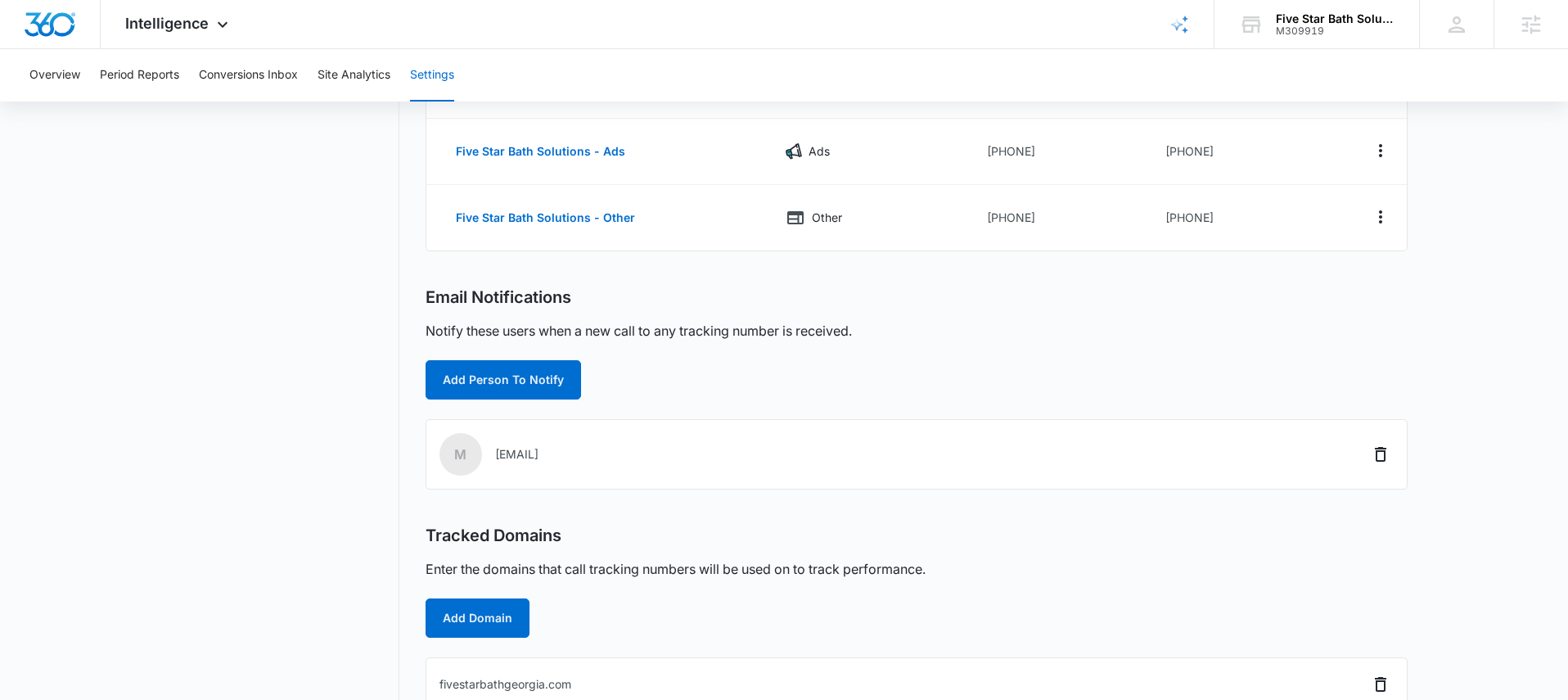 scroll, scrollTop: 393, scrollLeft: 0, axis: vertical 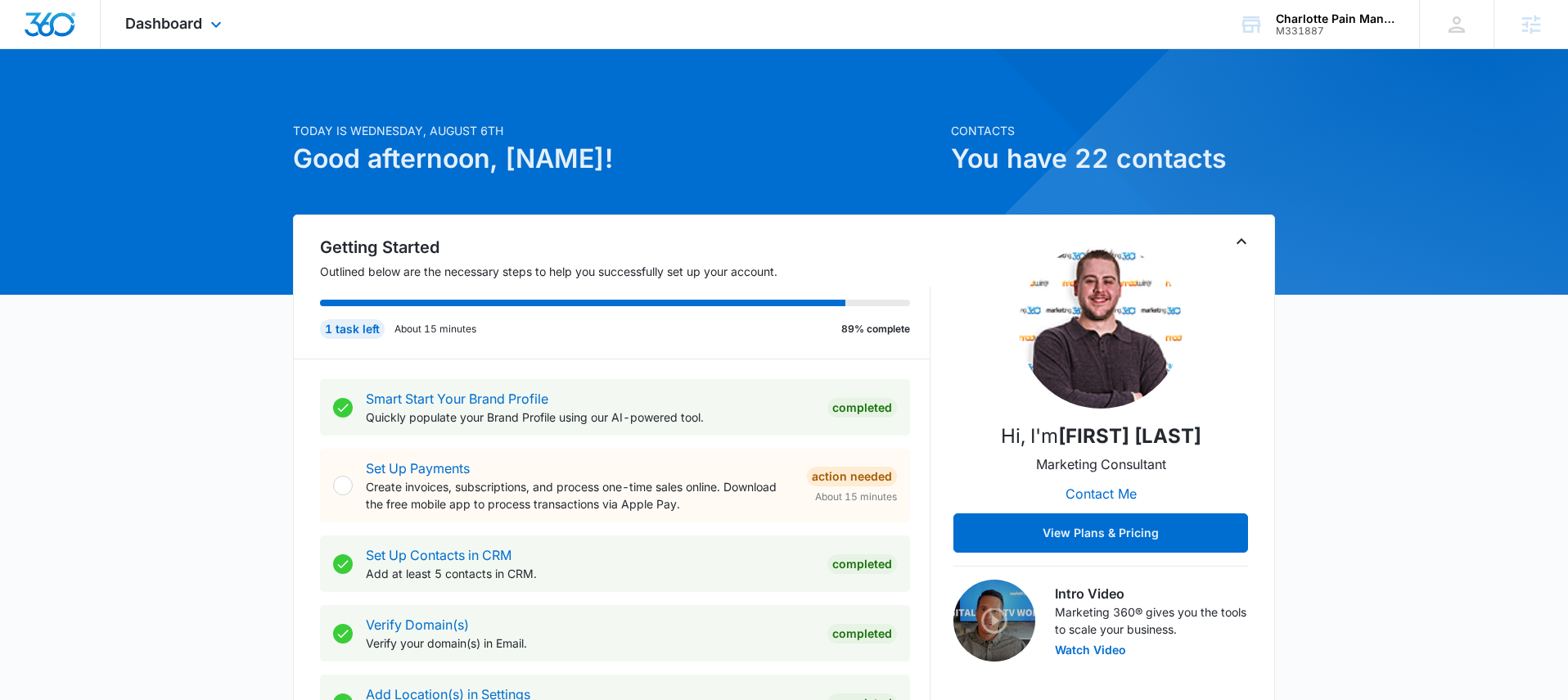 click on "Dashboard Apps Reputation Websites Forms CRM Email Social Payments POS Content Ads Intelligence Files Brand Settings" at bounding box center (175, 24) 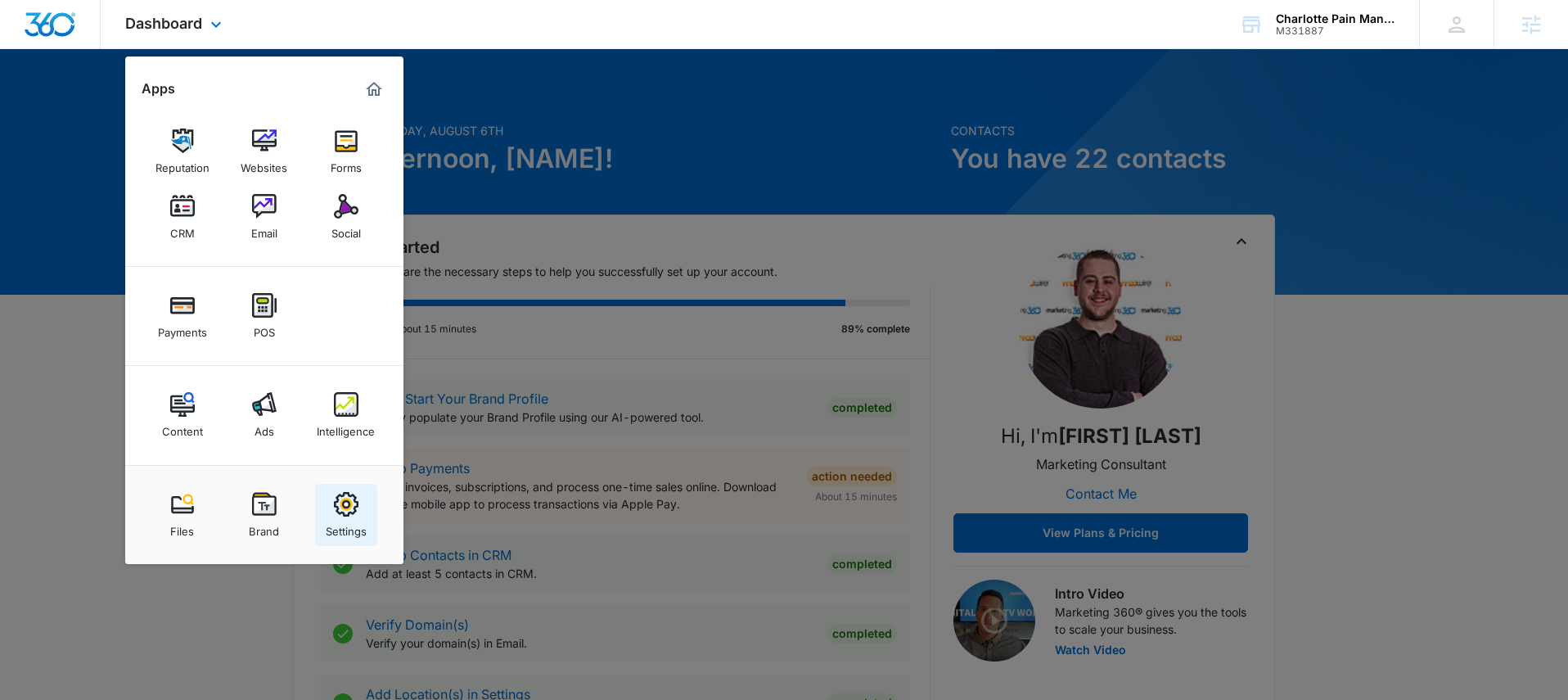 click on "Settings" at bounding box center (346, 515) 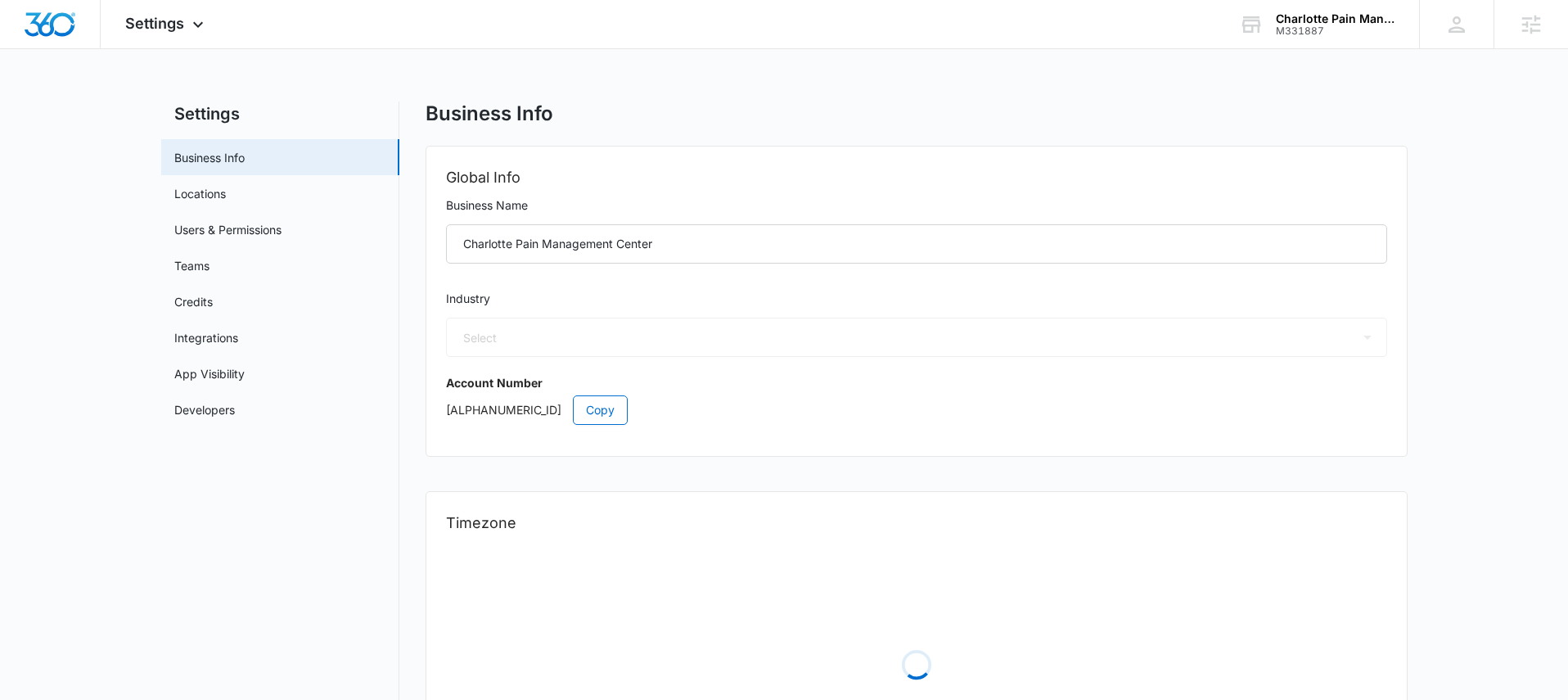 select on "16" 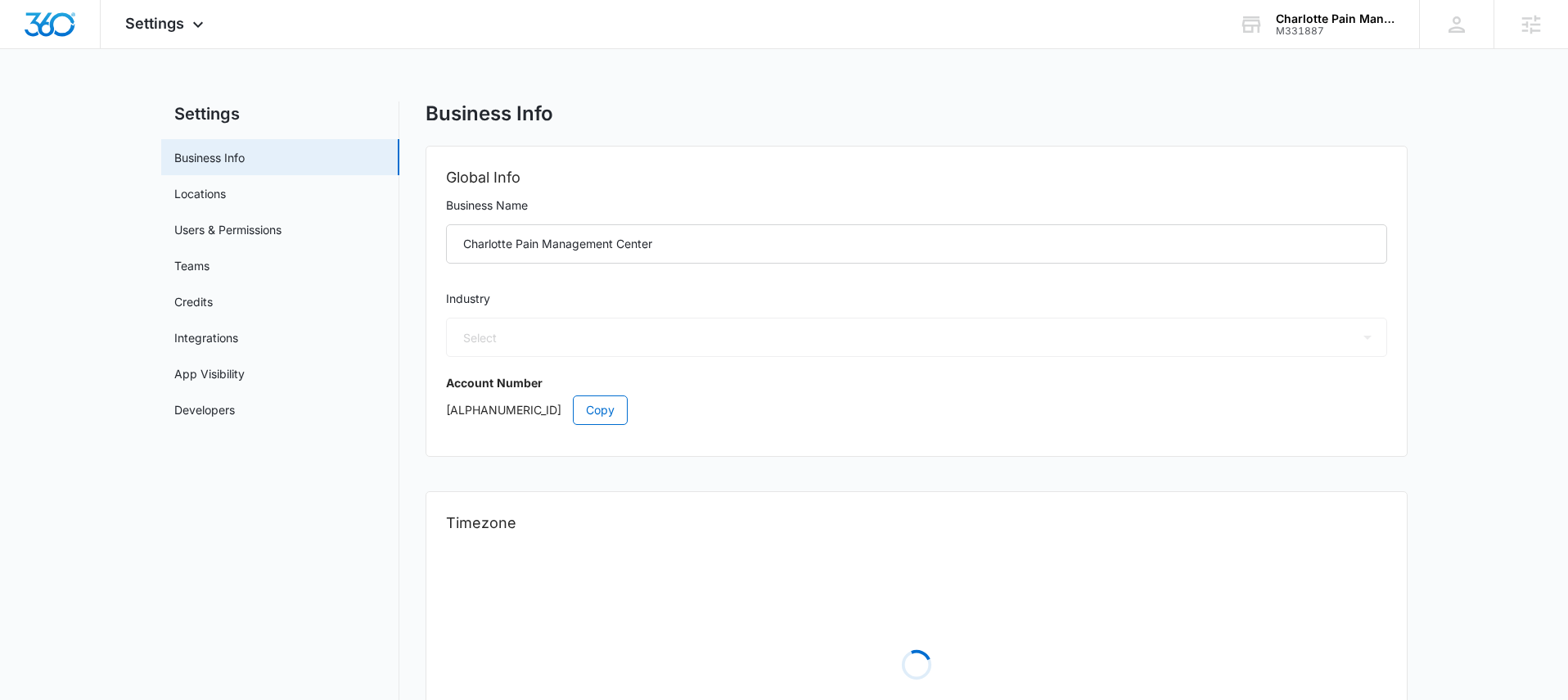 select on "US" 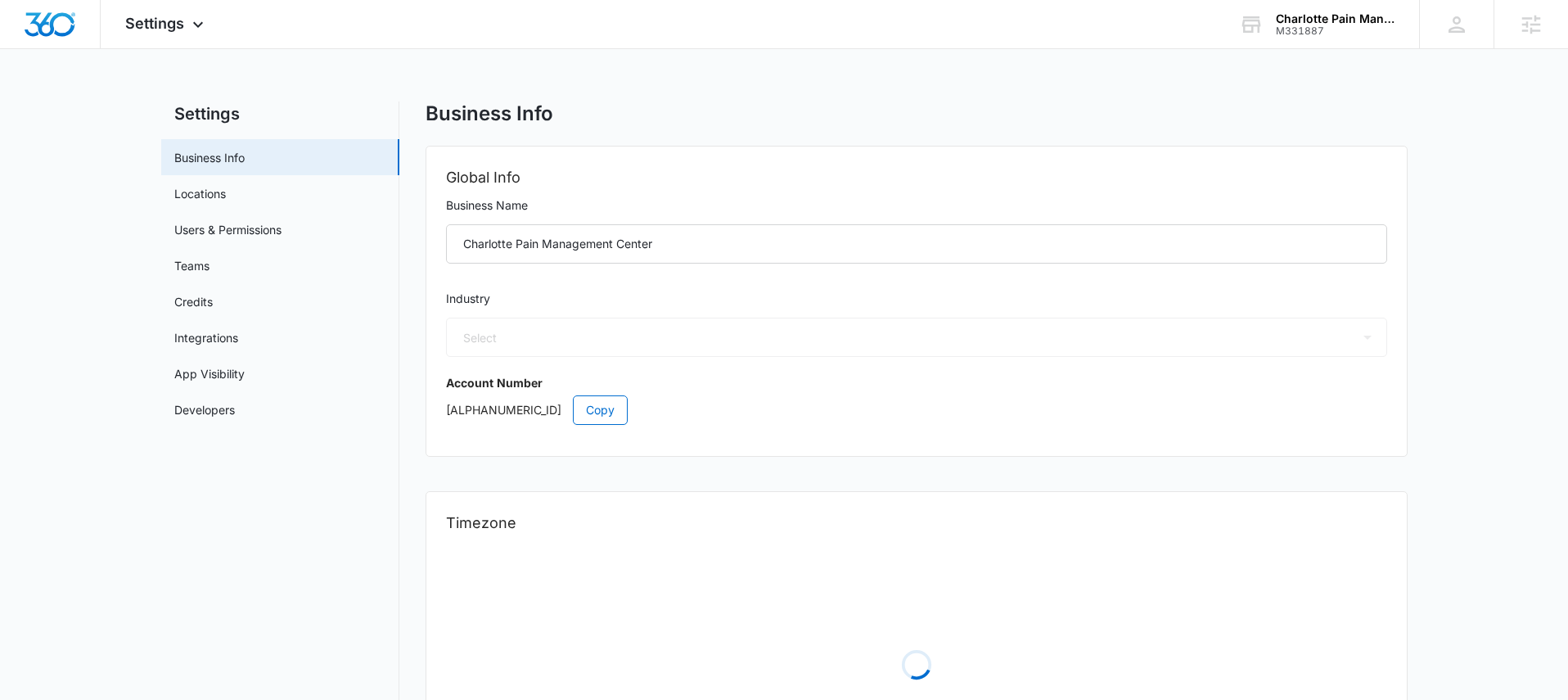 select on "America/Denver" 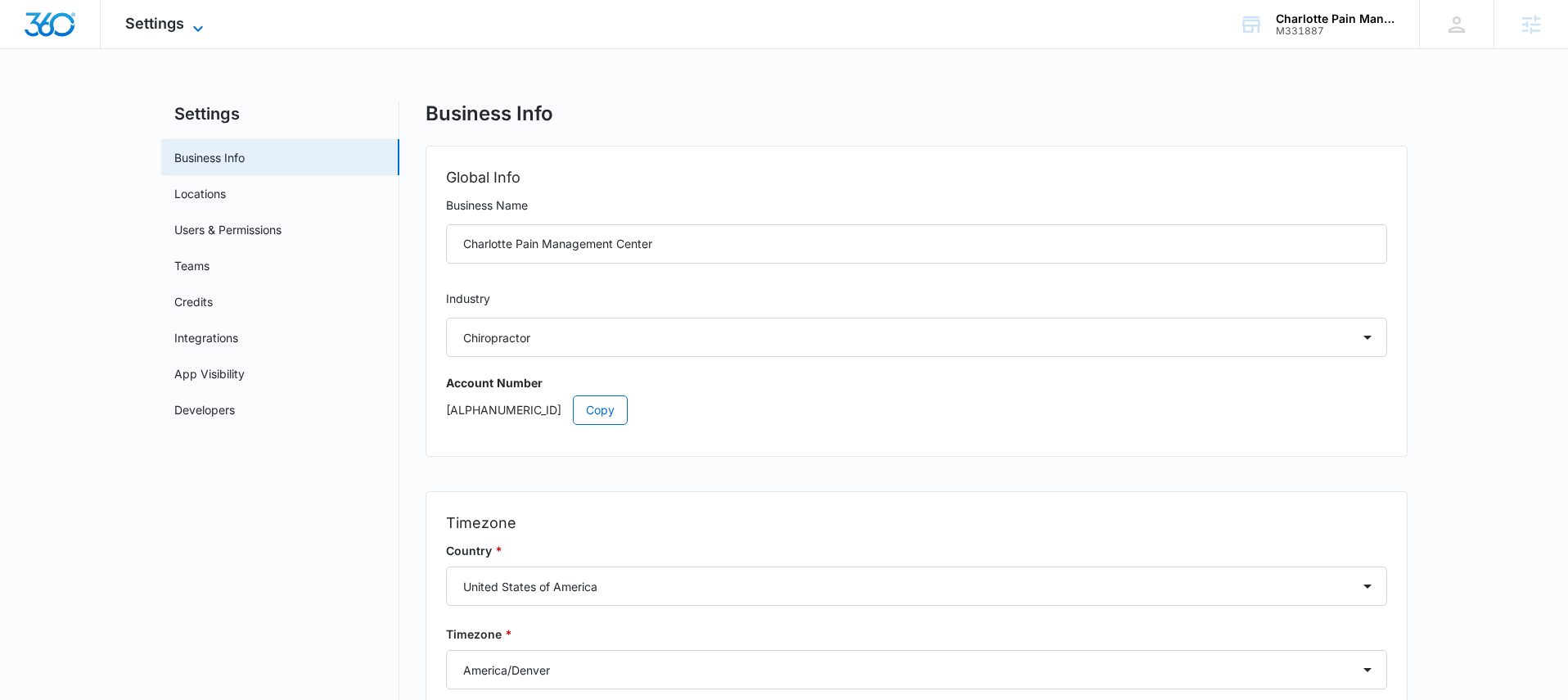 click on "Settings" at bounding box center [155, 23] 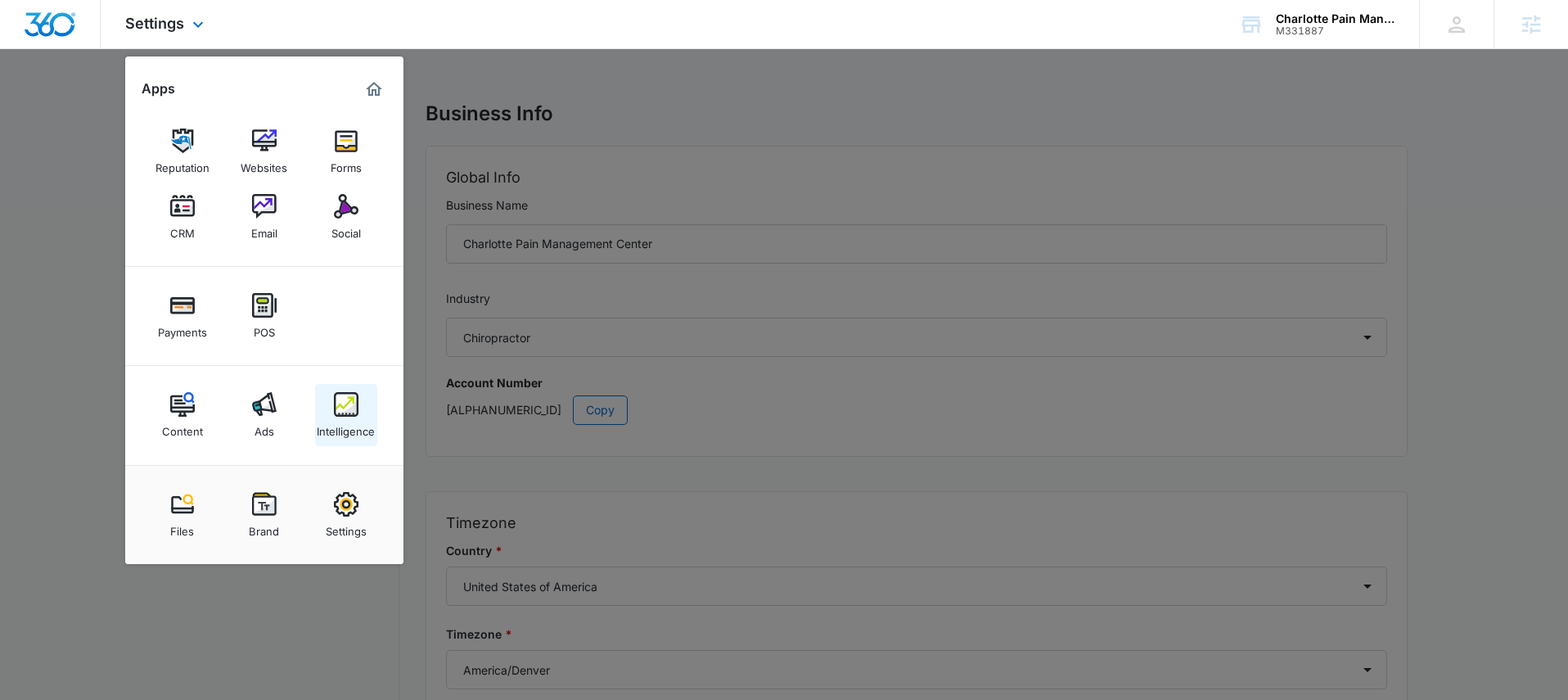 click at bounding box center (346, 404) 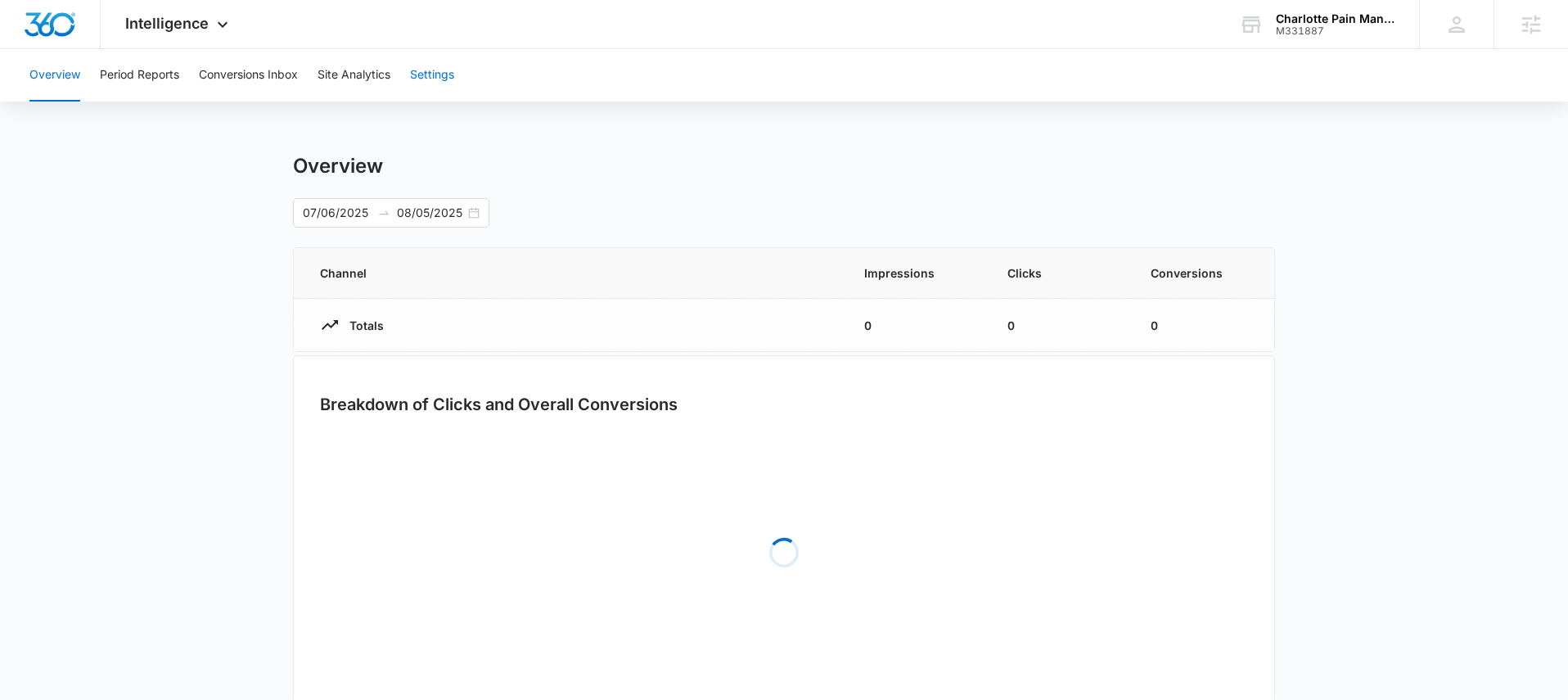 click on "Settings" at bounding box center [432, 75] 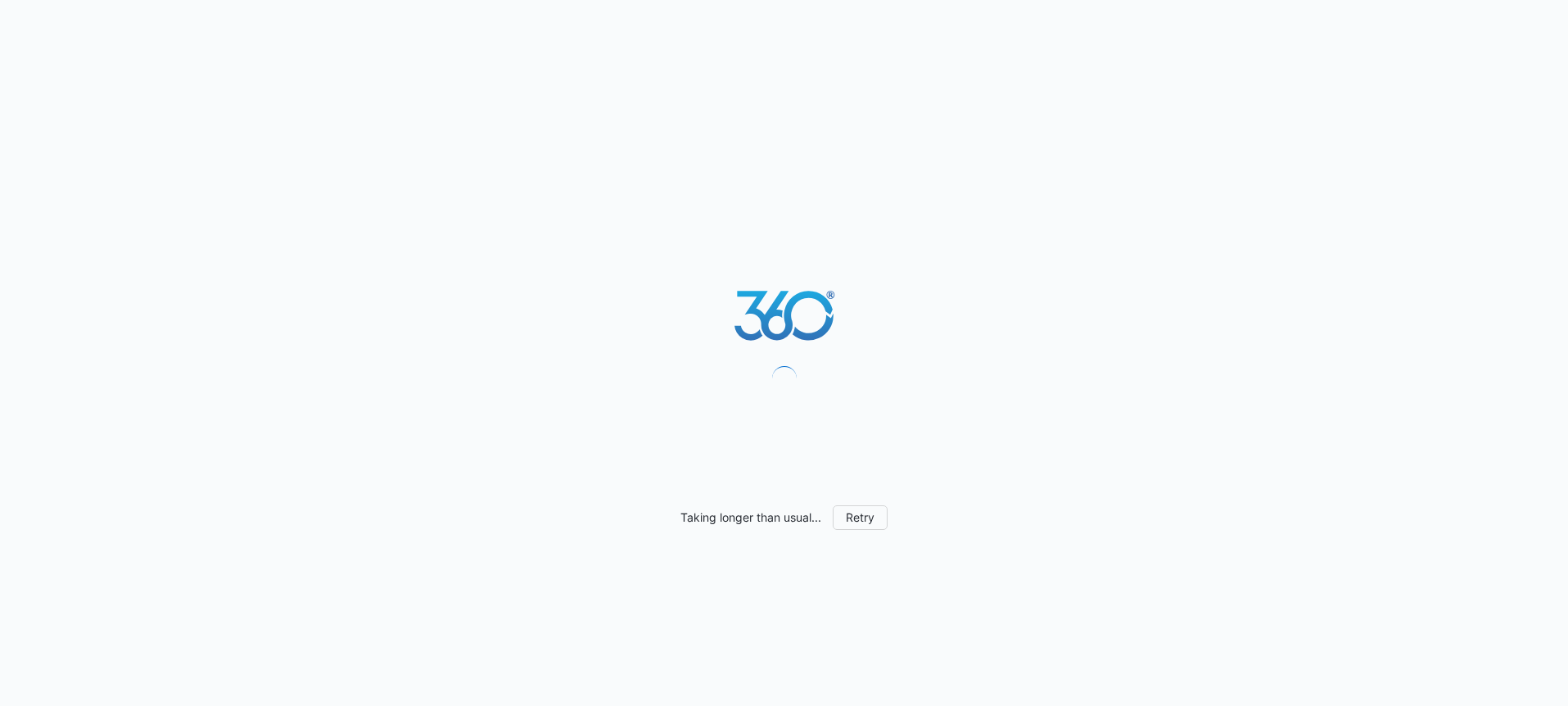 scroll, scrollTop: 0, scrollLeft: 0, axis: both 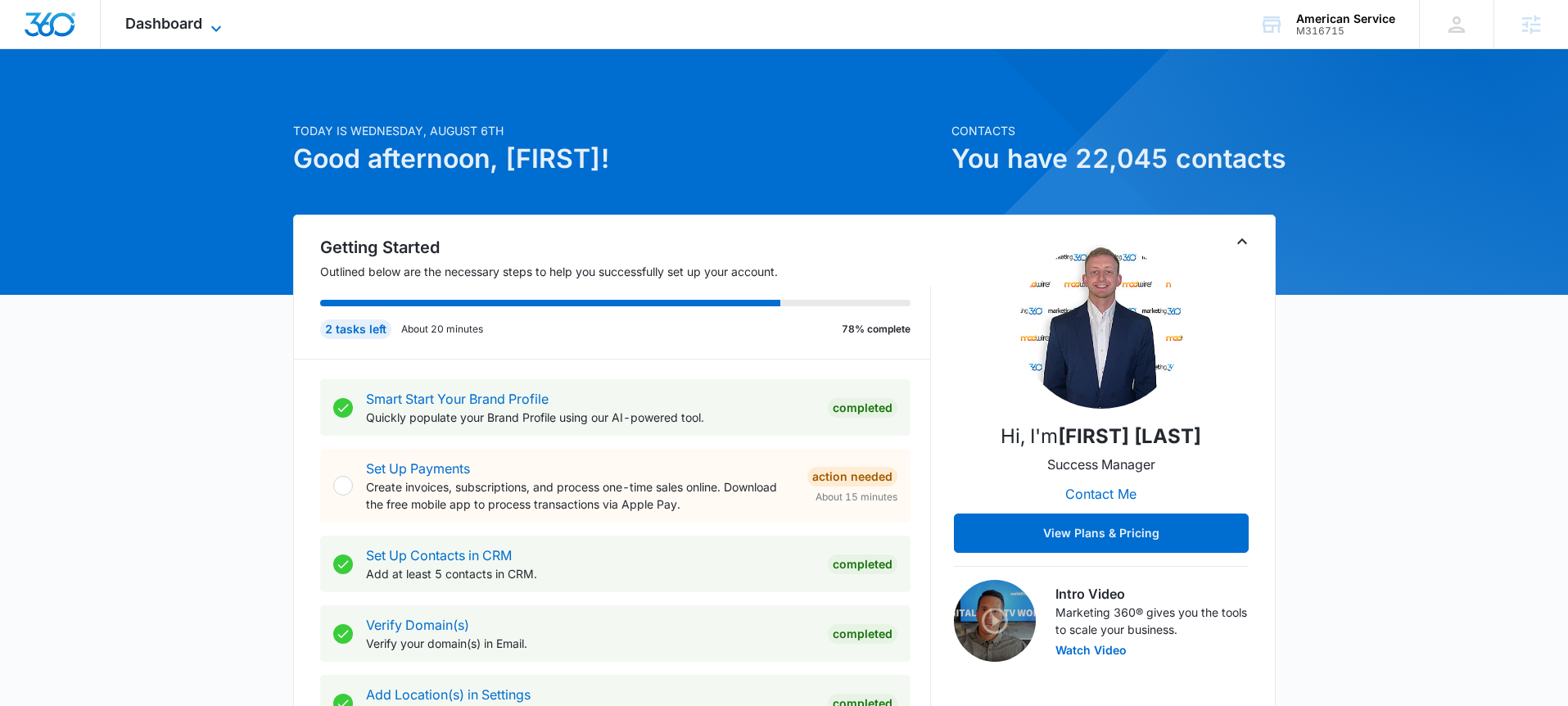 click 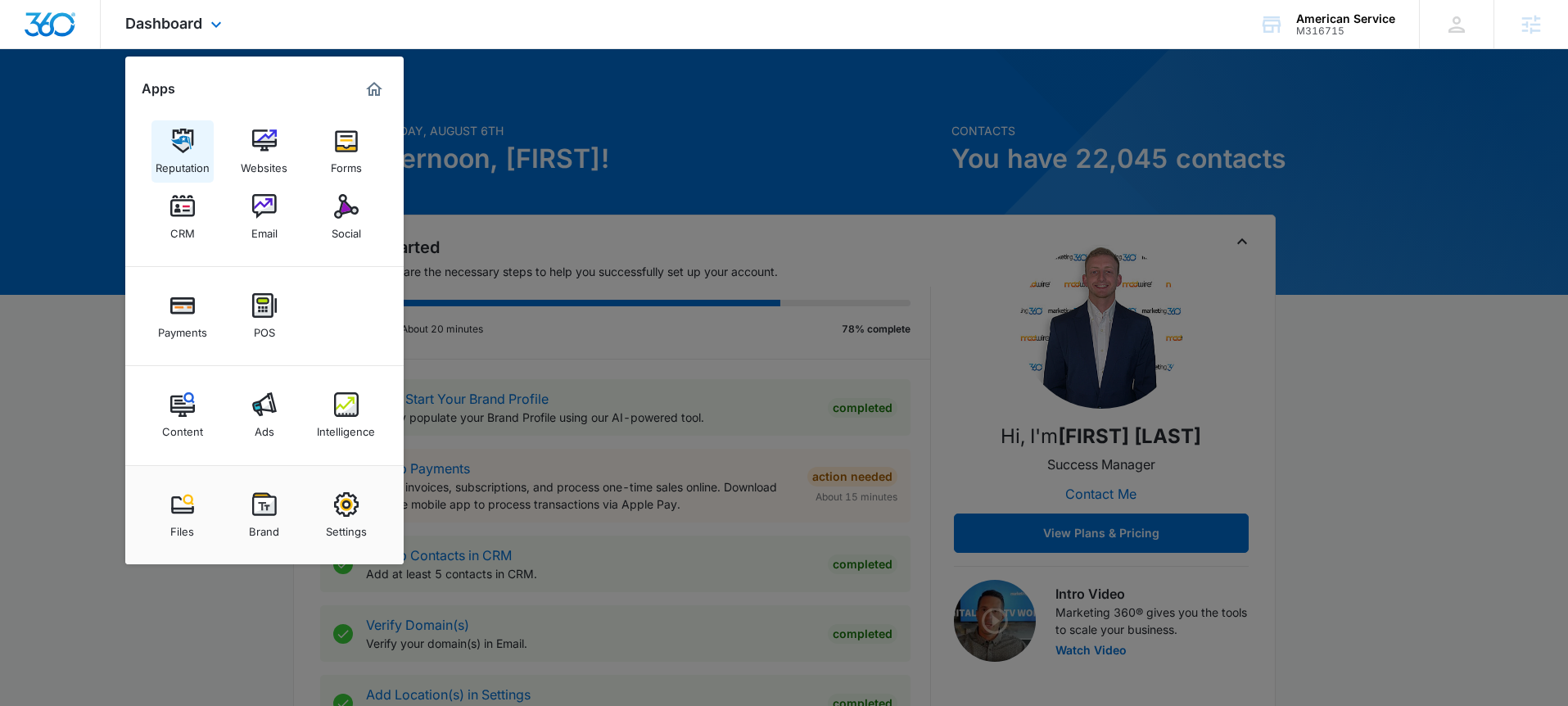 click on "Reputation" at bounding box center (183, 164) 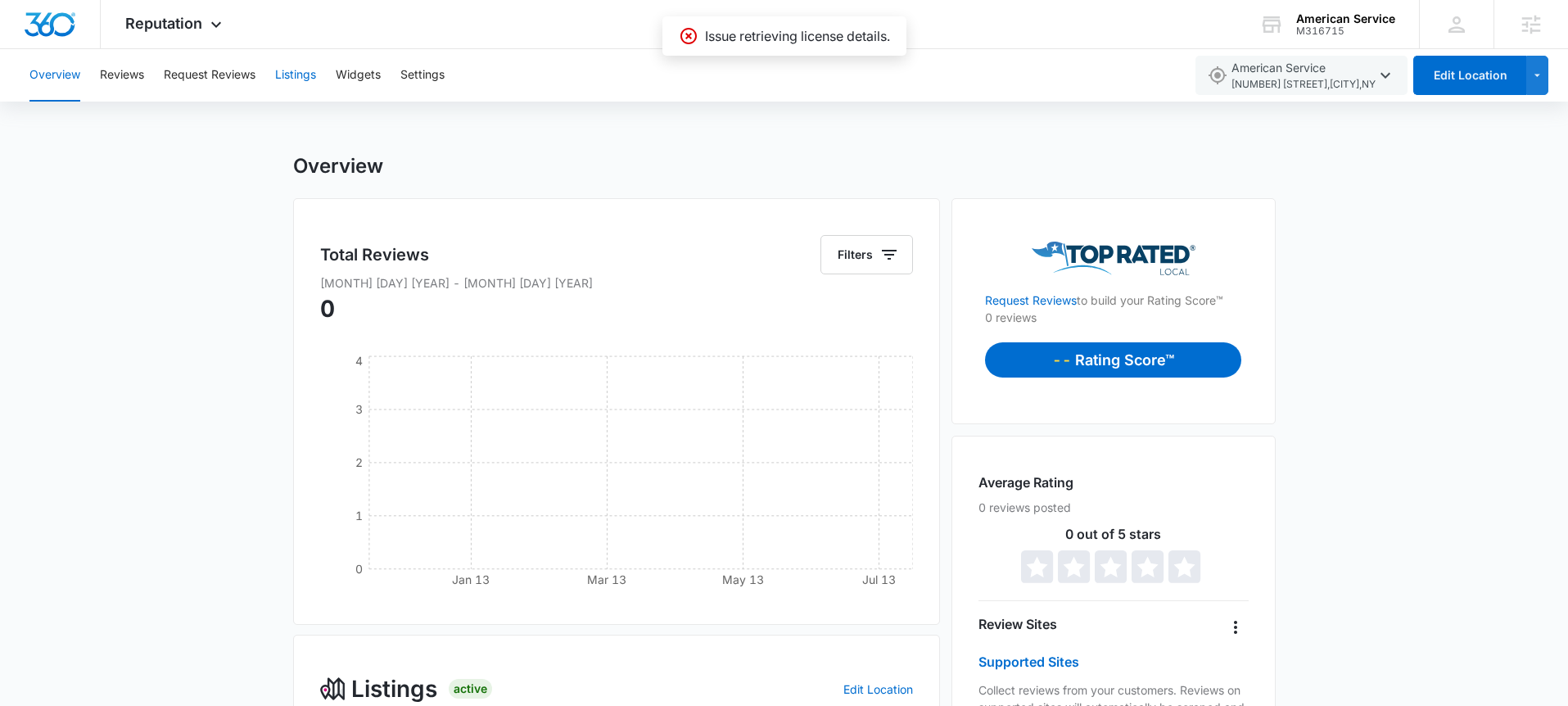 click on "Listings" at bounding box center (296, 75) 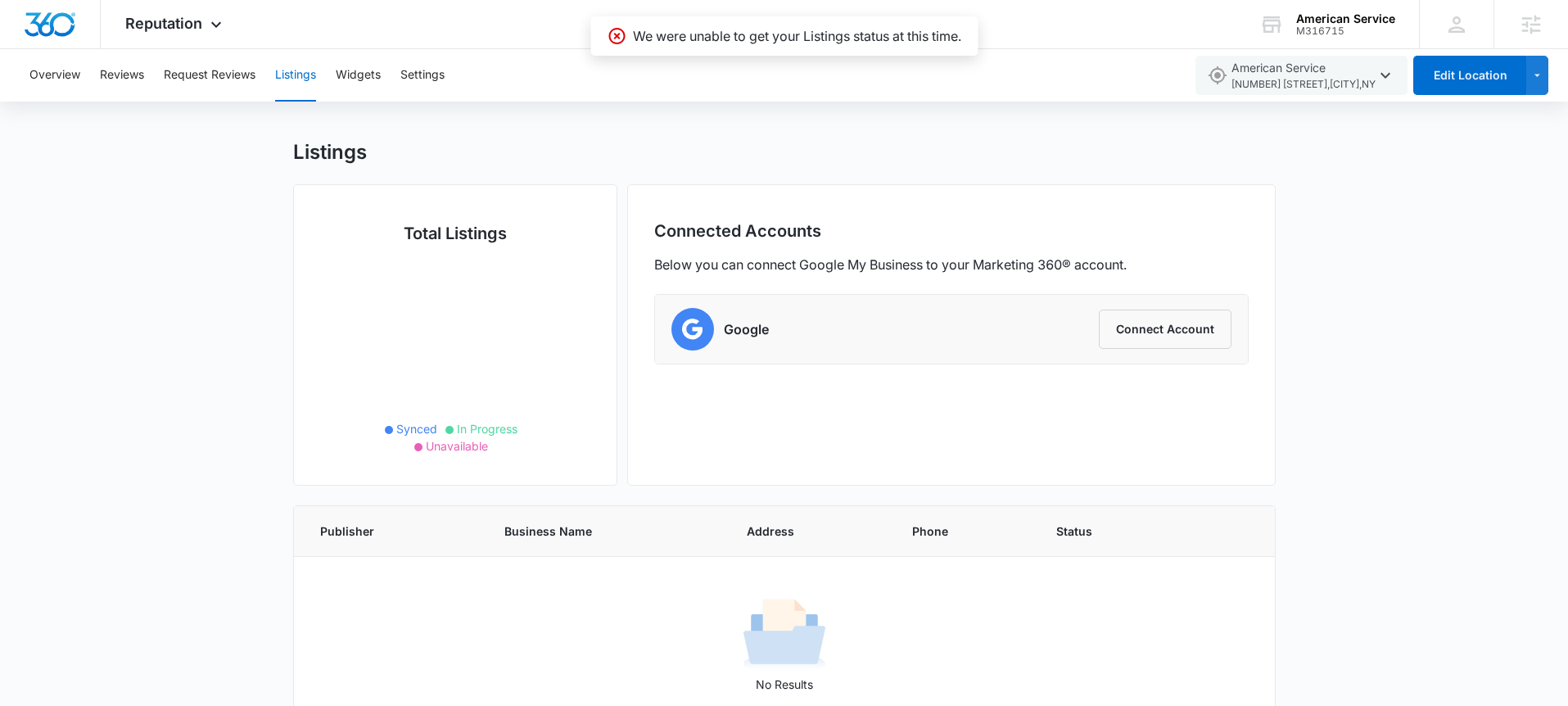 scroll, scrollTop: 0, scrollLeft: 0, axis: both 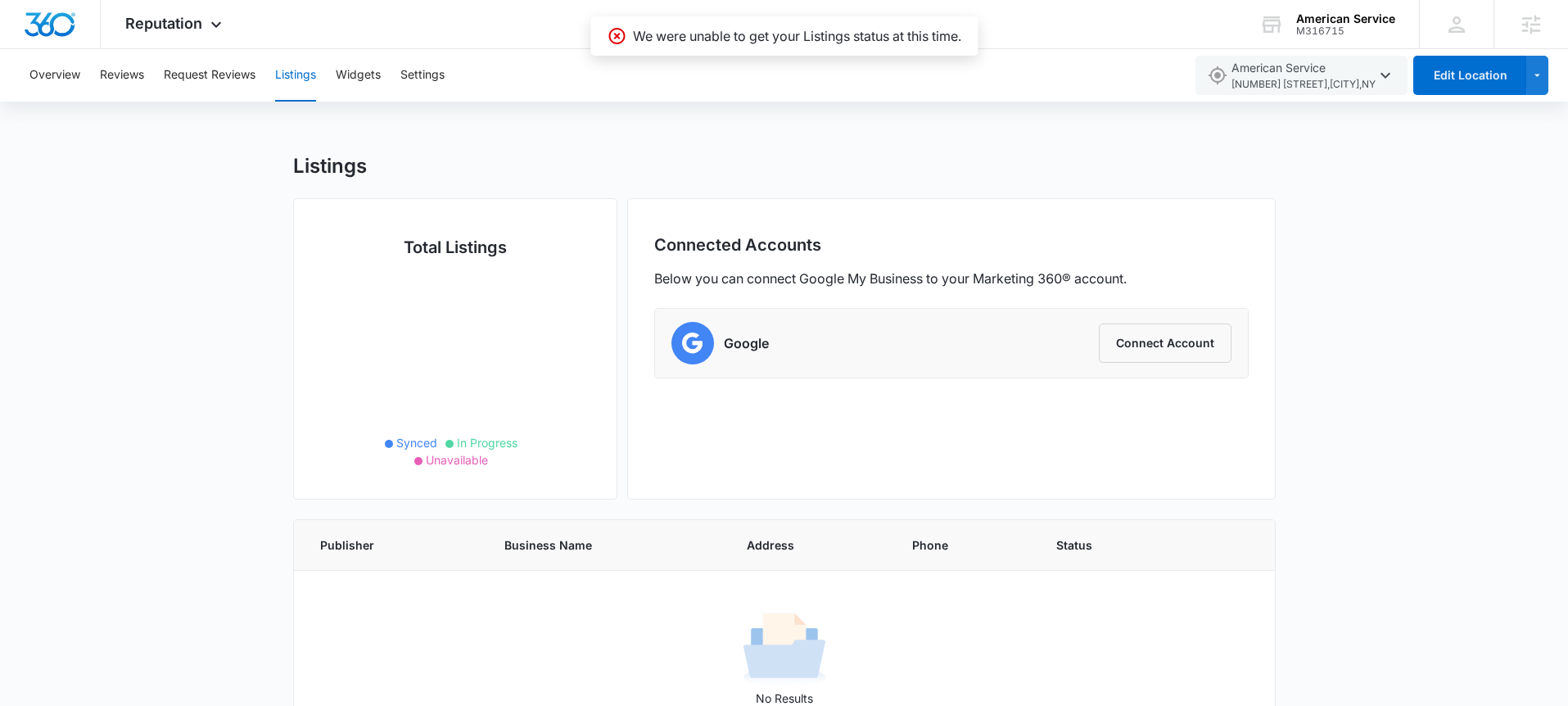 click on "Google Connect Account" at bounding box center [951, 343] 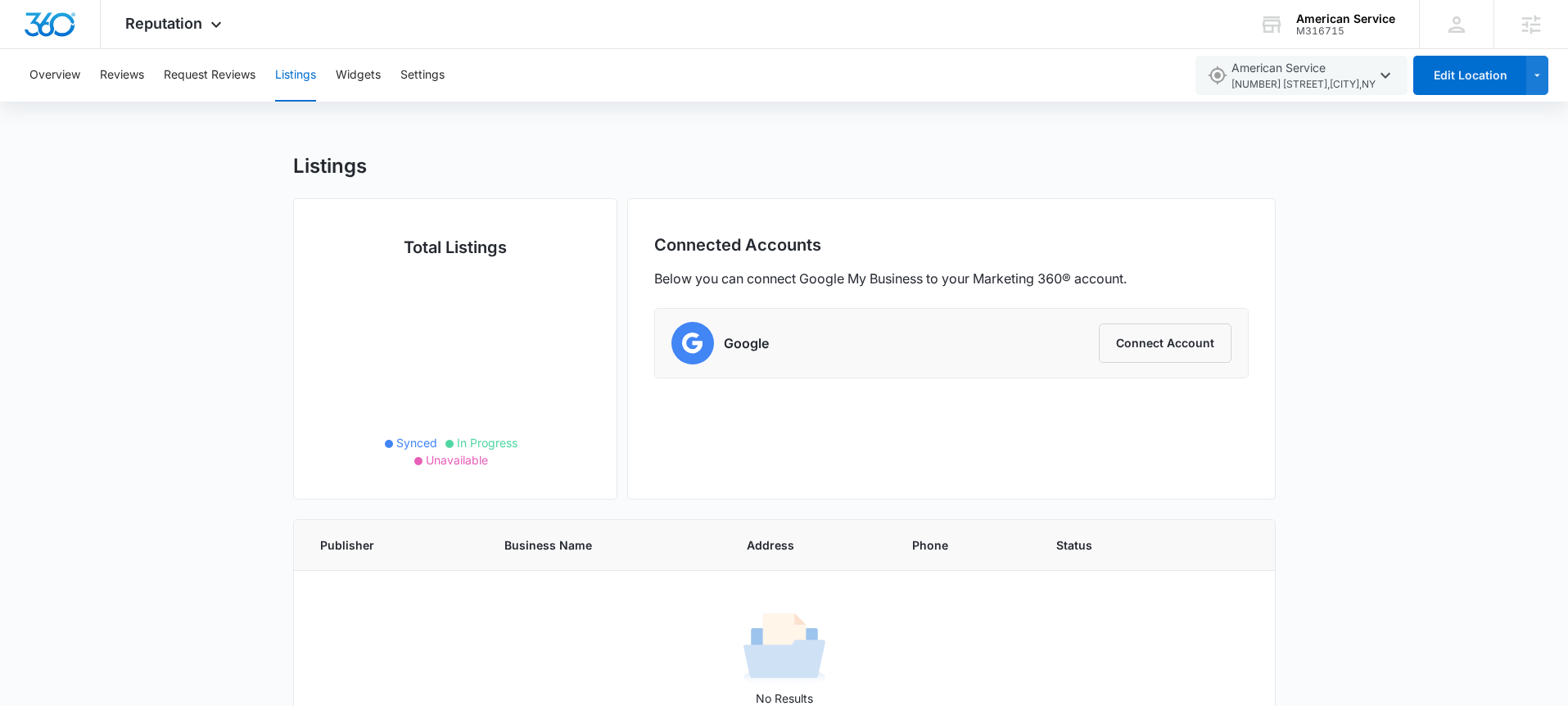 scroll, scrollTop: 58, scrollLeft: 0, axis: vertical 